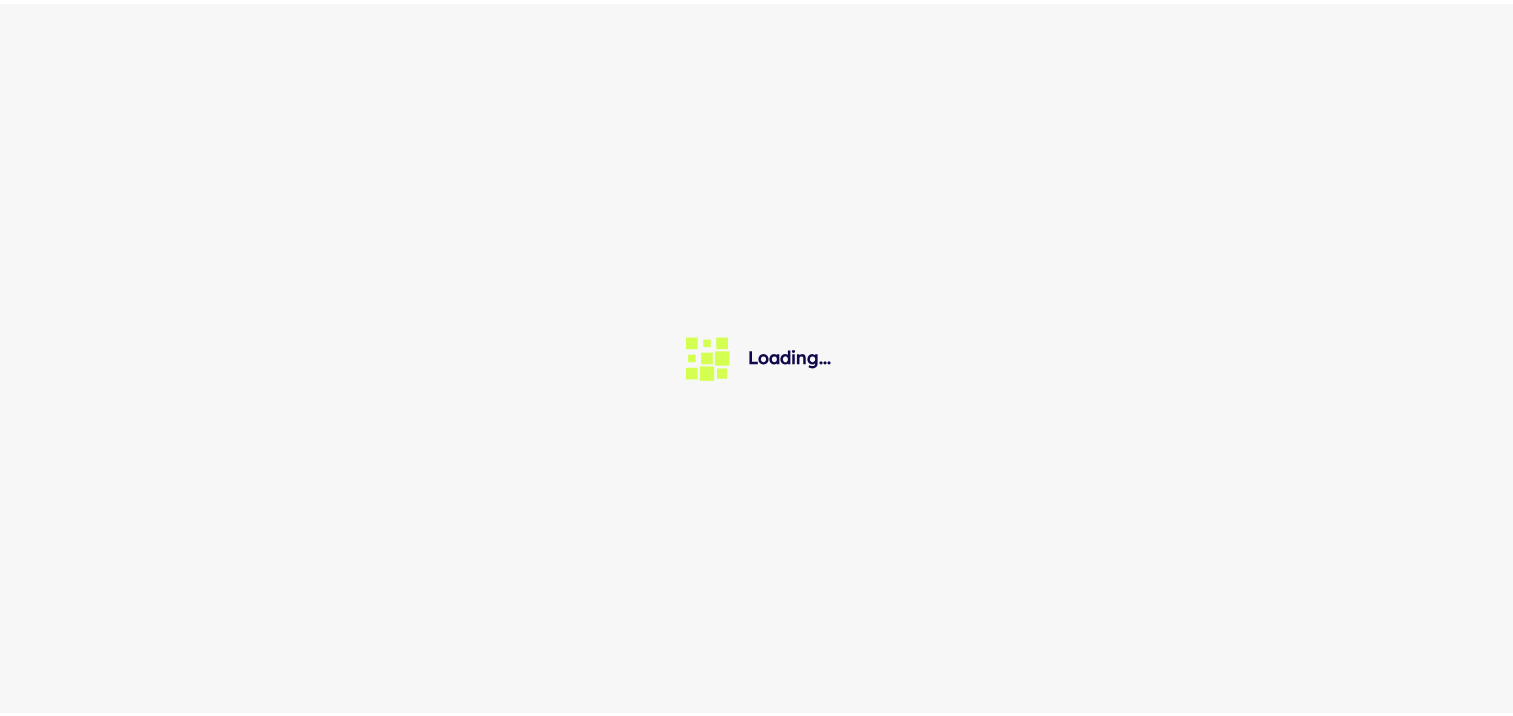 scroll, scrollTop: 0, scrollLeft: 0, axis: both 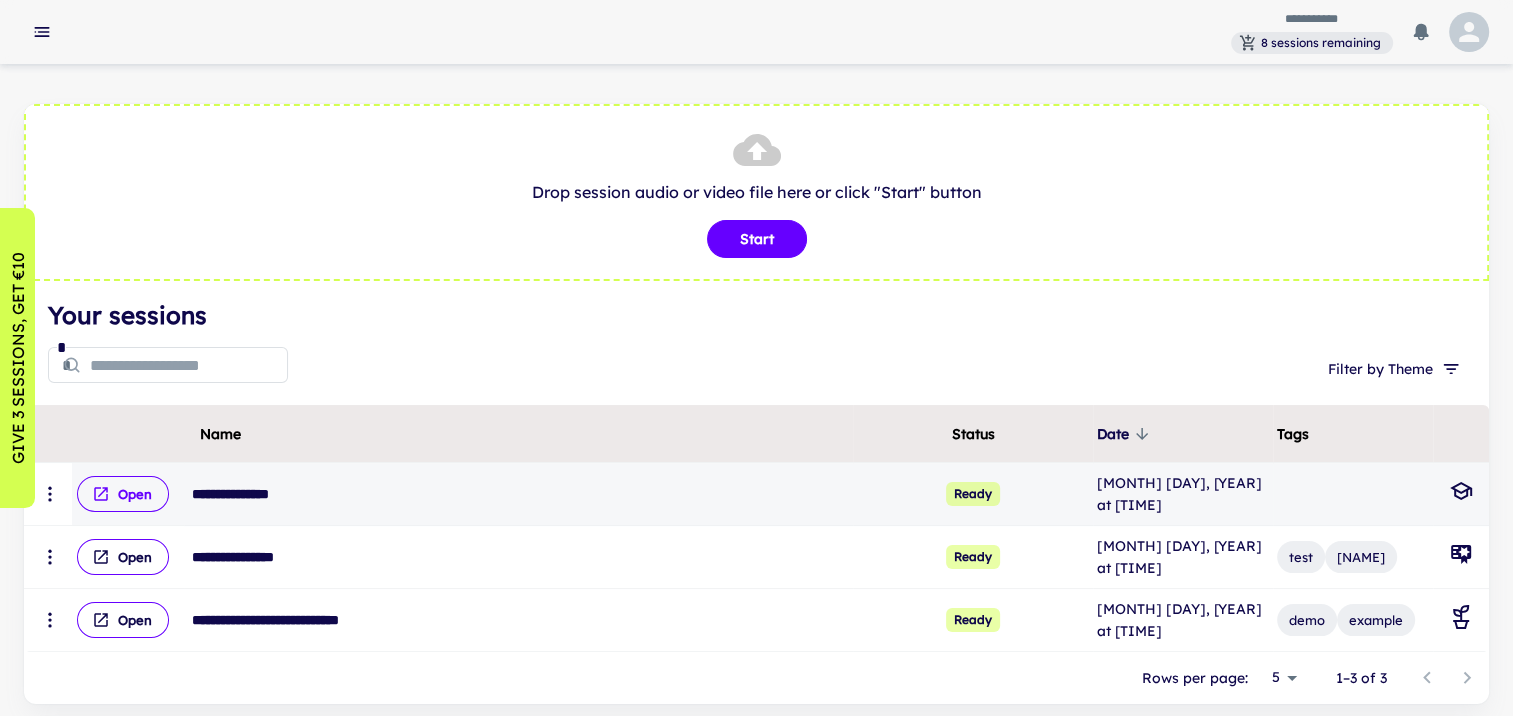 click on "Open" at bounding box center (123, 494) 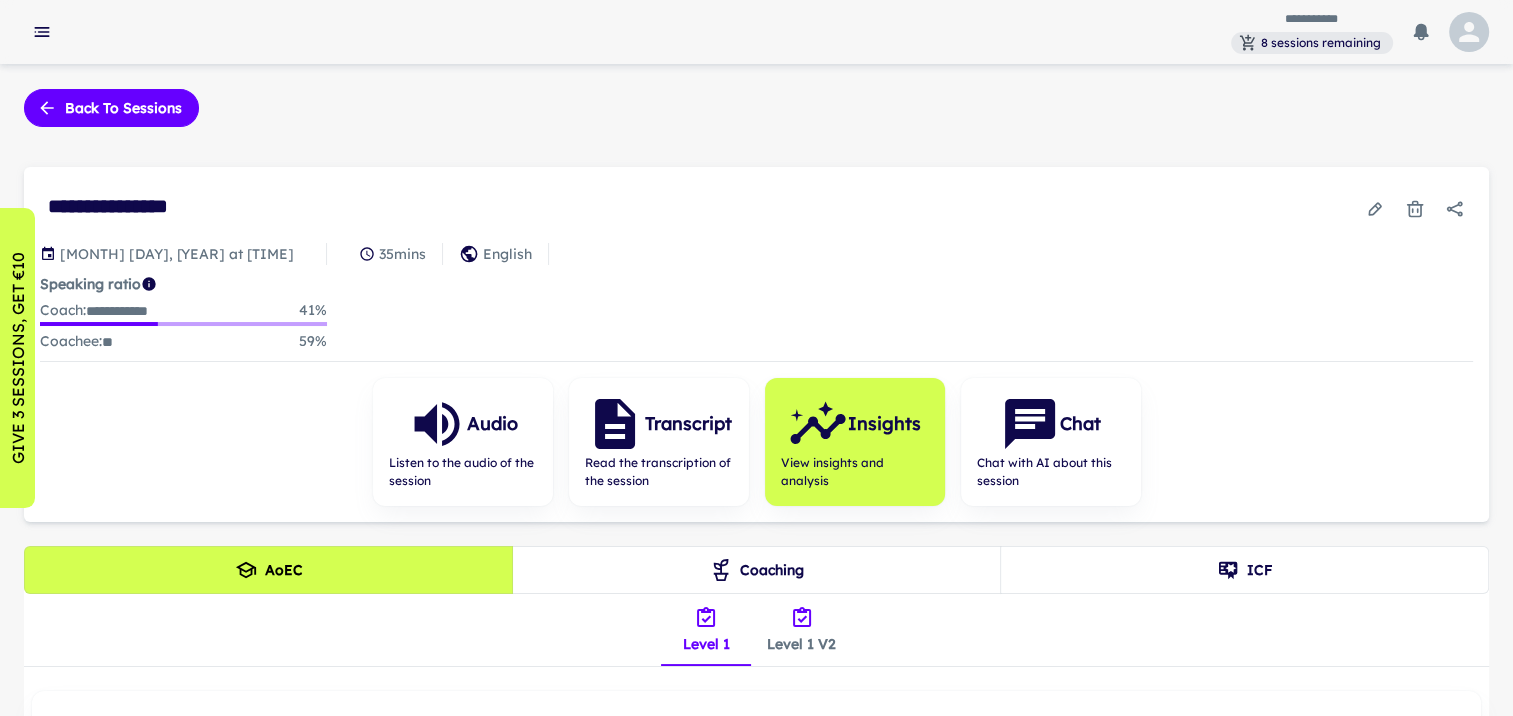 click on "Level 1 V2" at bounding box center [801, 630] 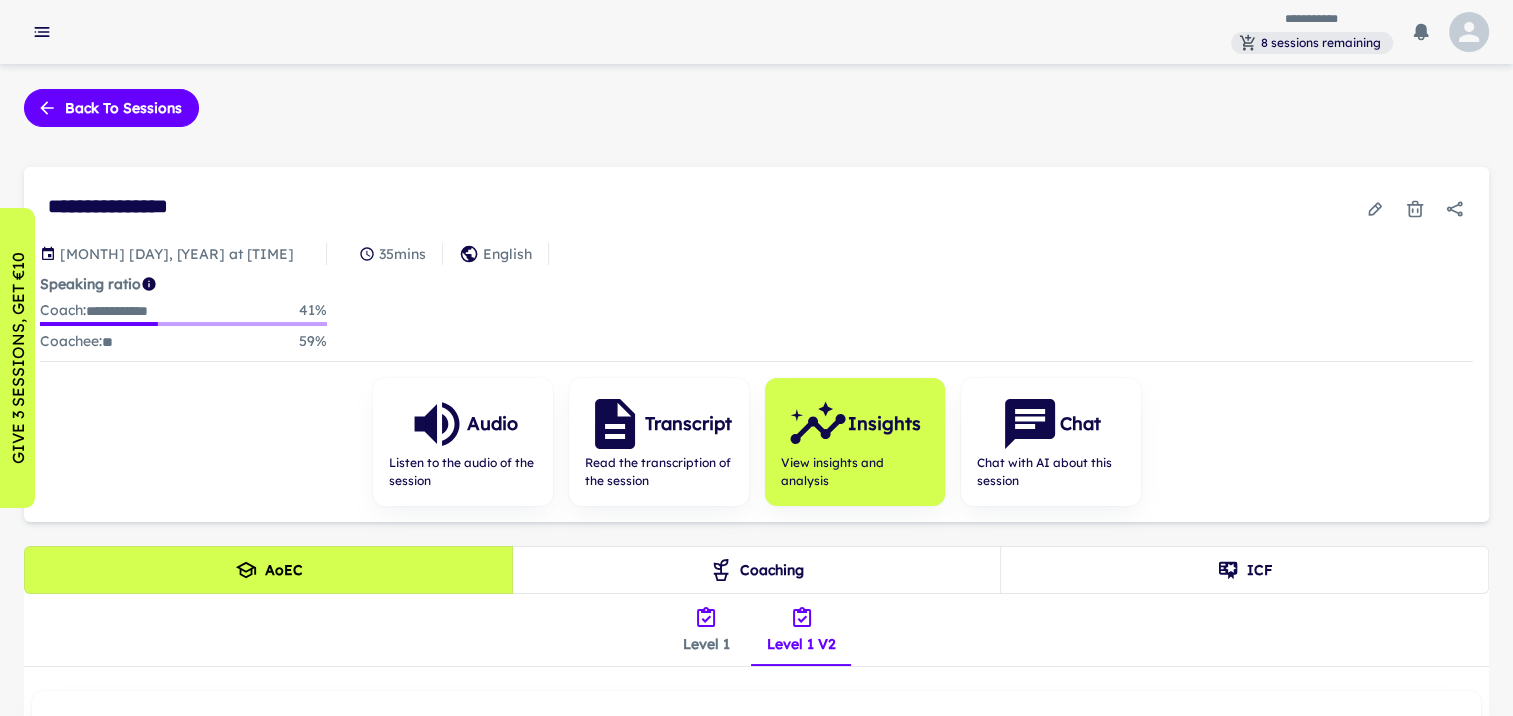 scroll, scrollTop: 400, scrollLeft: 0, axis: vertical 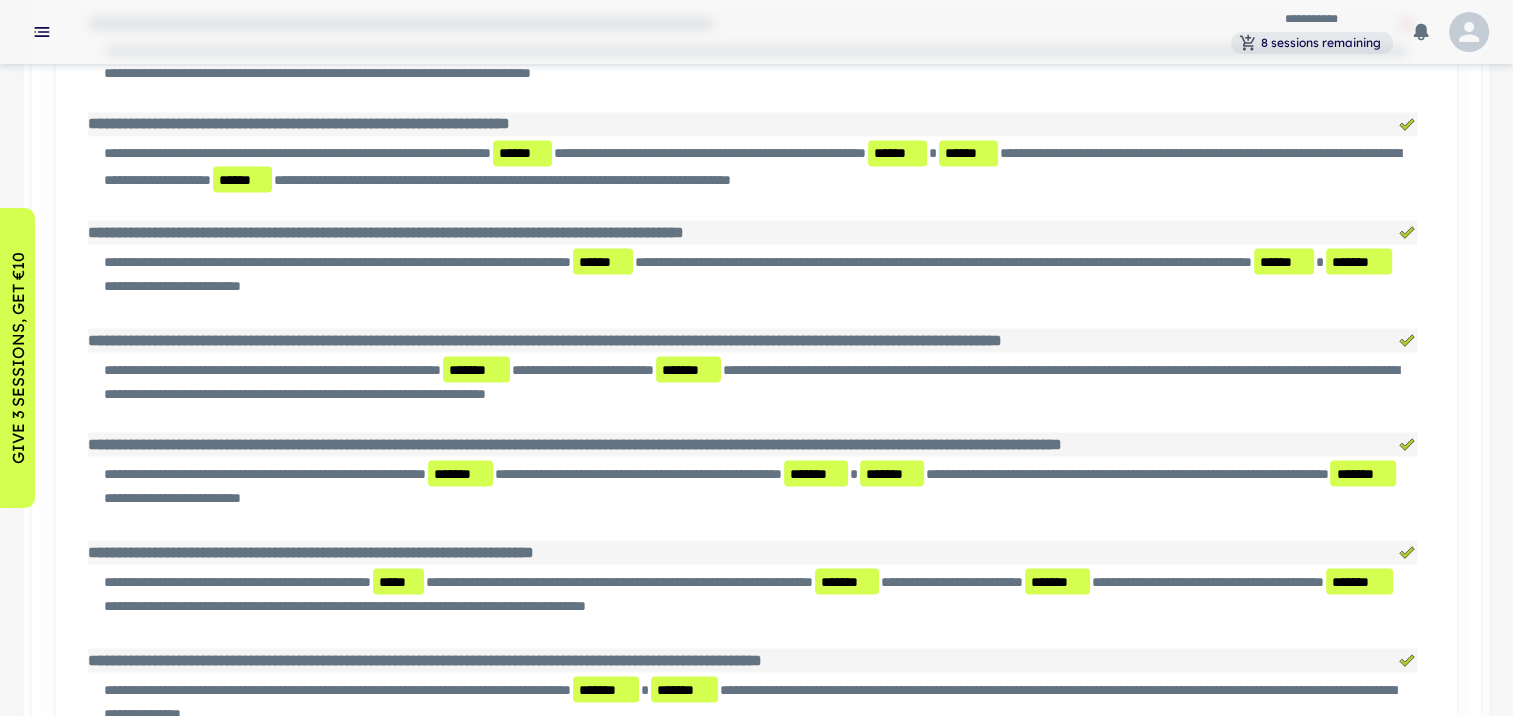 click on "**********" at bounding box center [752, 274] 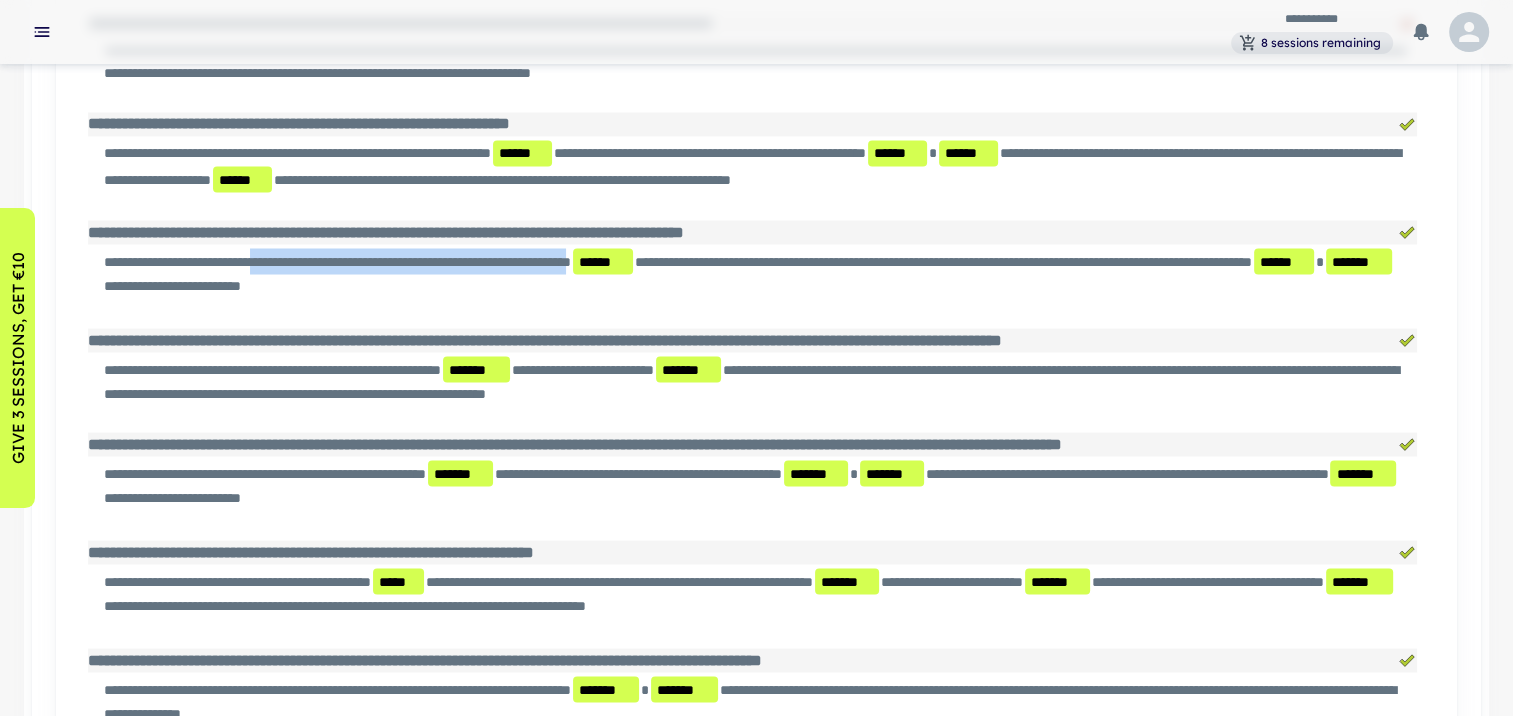drag, startPoint x: 294, startPoint y: 255, endPoint x: 720, endPoint y: 264, distance: 426.09506 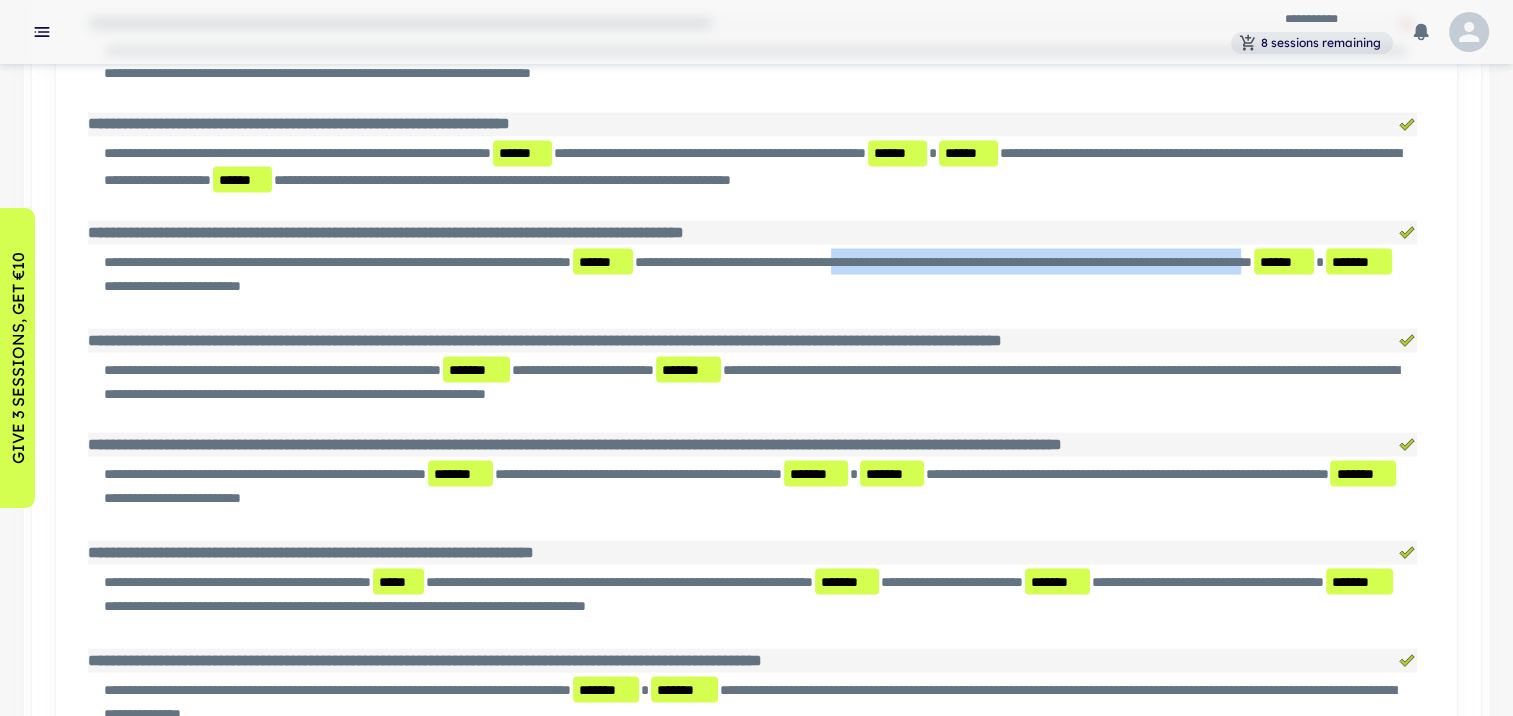 drag, startPoint x: 1039, startPoint y: 256, endPoint x: 332, endPoint y: 288, distance: 707.7238 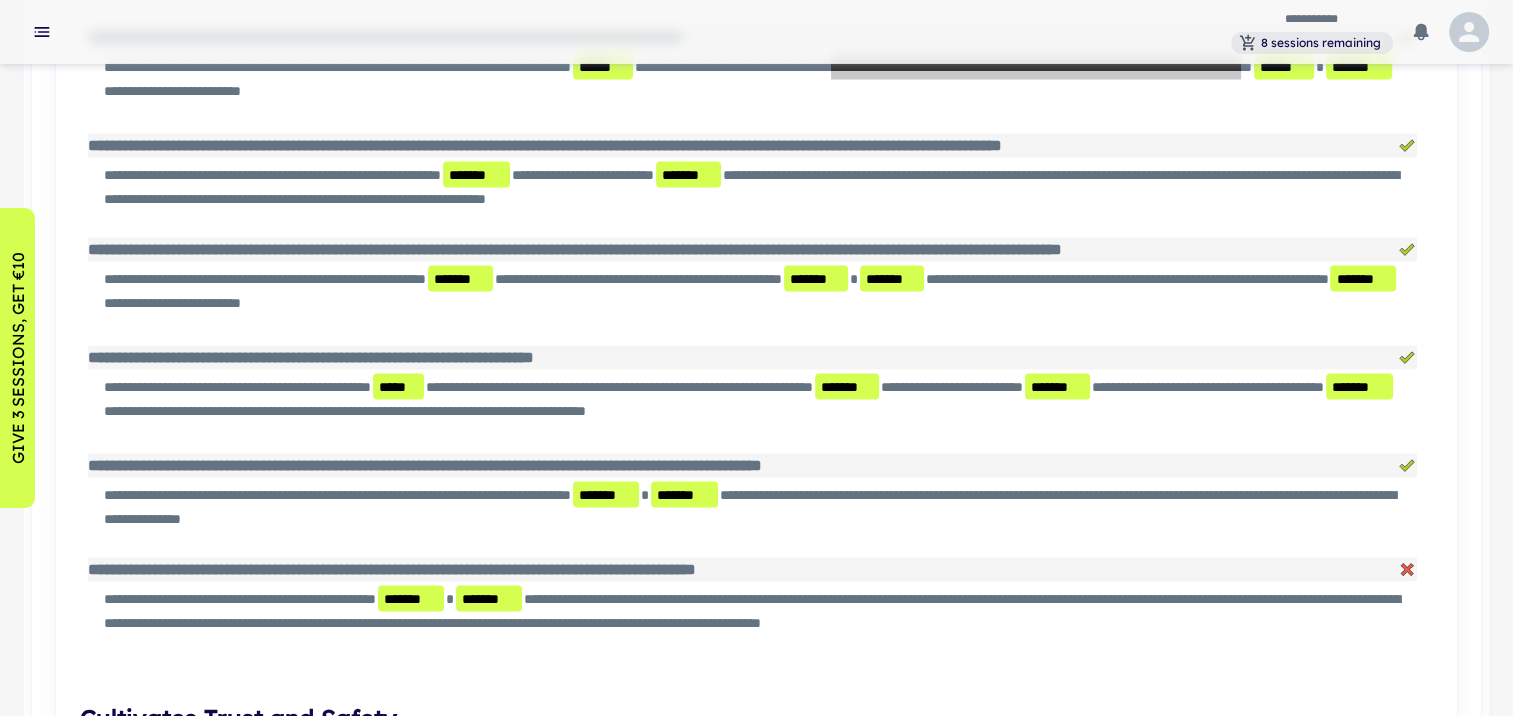 scroll, scrollTop: 3800, scrollLeft: 0, axis: vertical 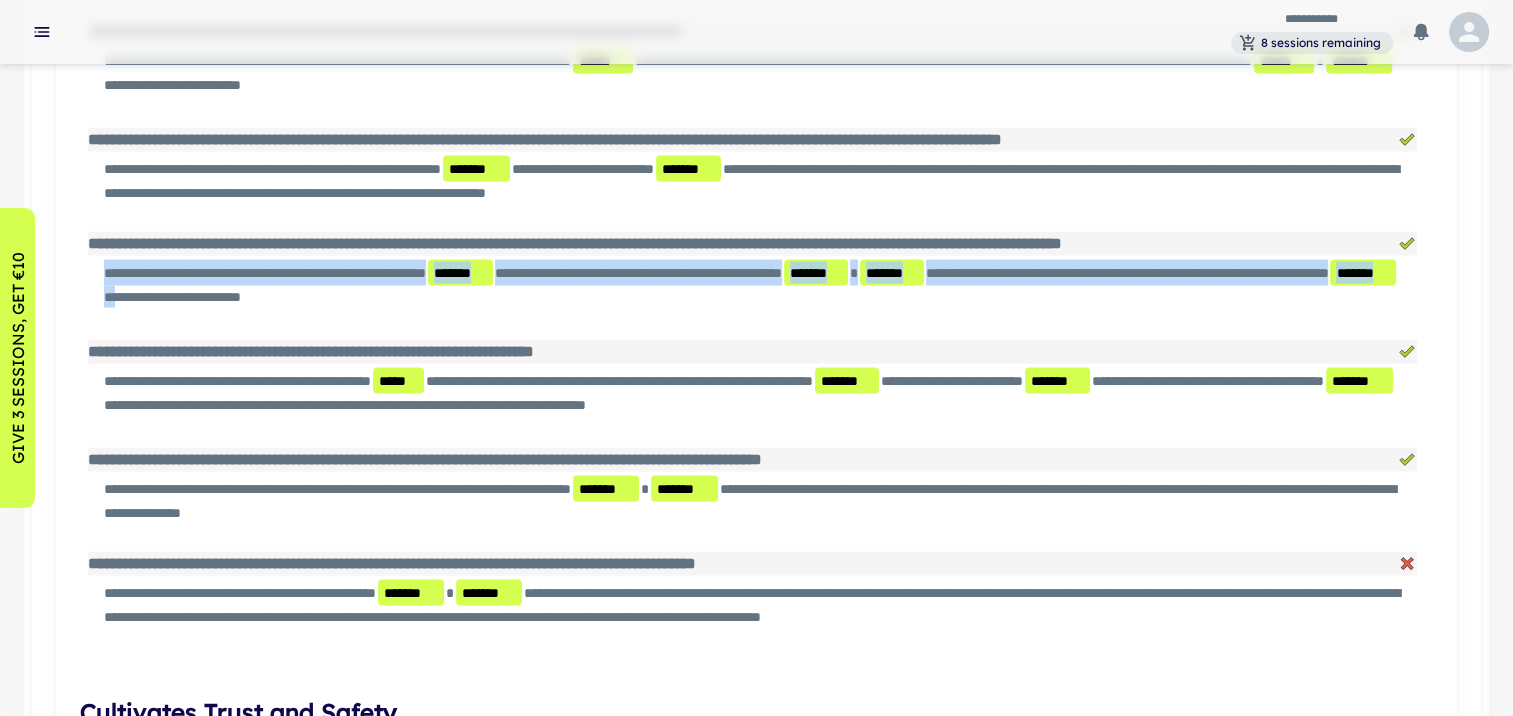 drag, startPoint x: 103, startPoint y: 271, endPoint x: 476, endPoint y: 299, distance: 374.04947 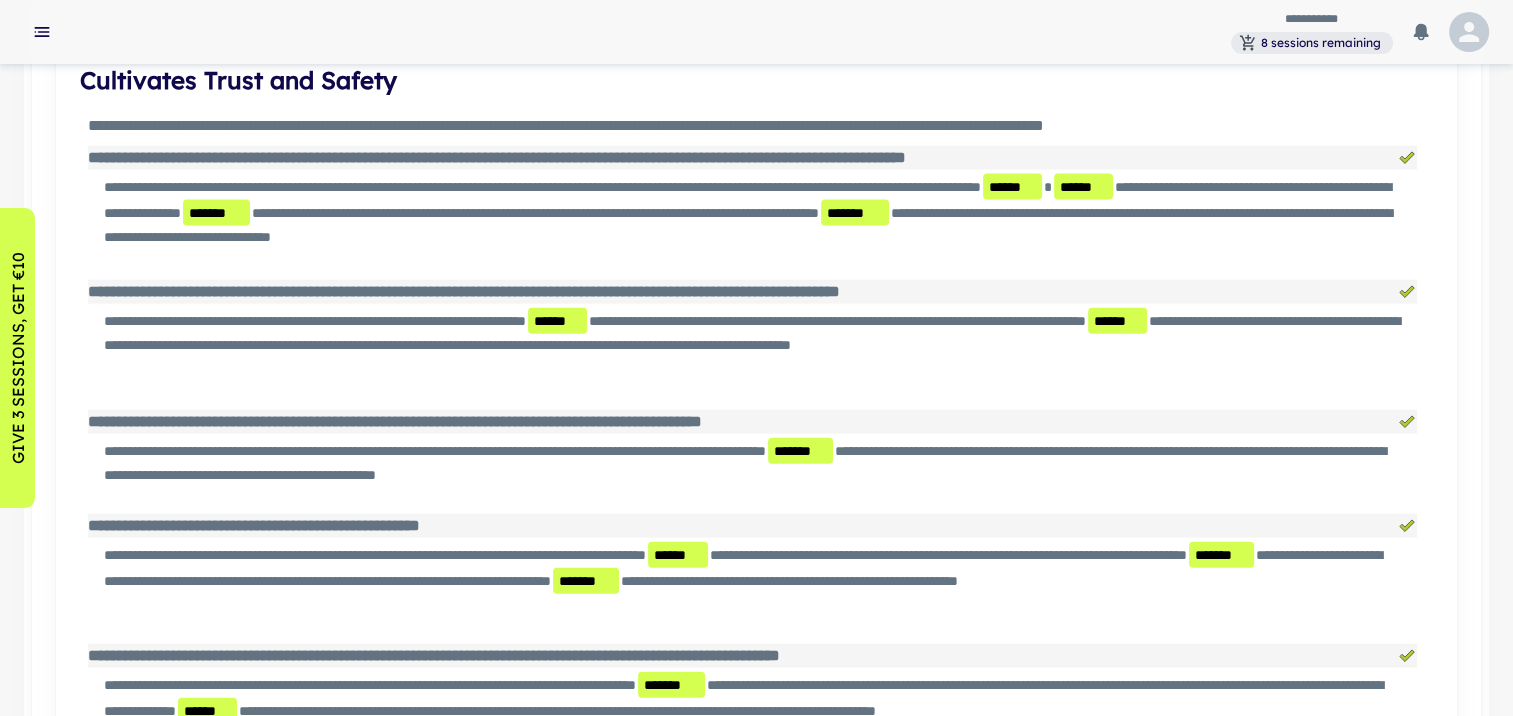 scroll, scrollTop: 4400, scrollLeft: 0, axis: vertical 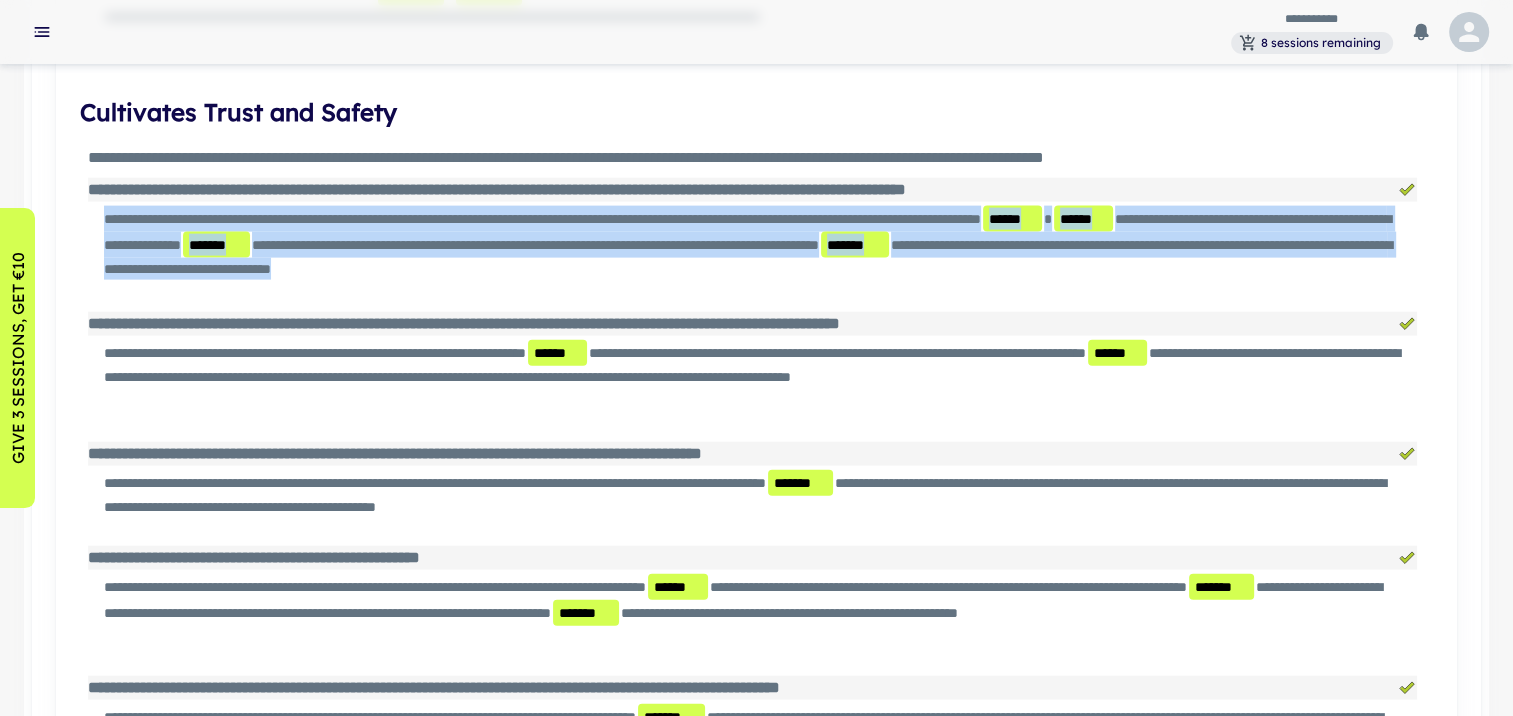 drag, startPoint x: 1185, startPoint y: 267, endPoint x: 102, endPoint y: 219, distance: 1084.0632 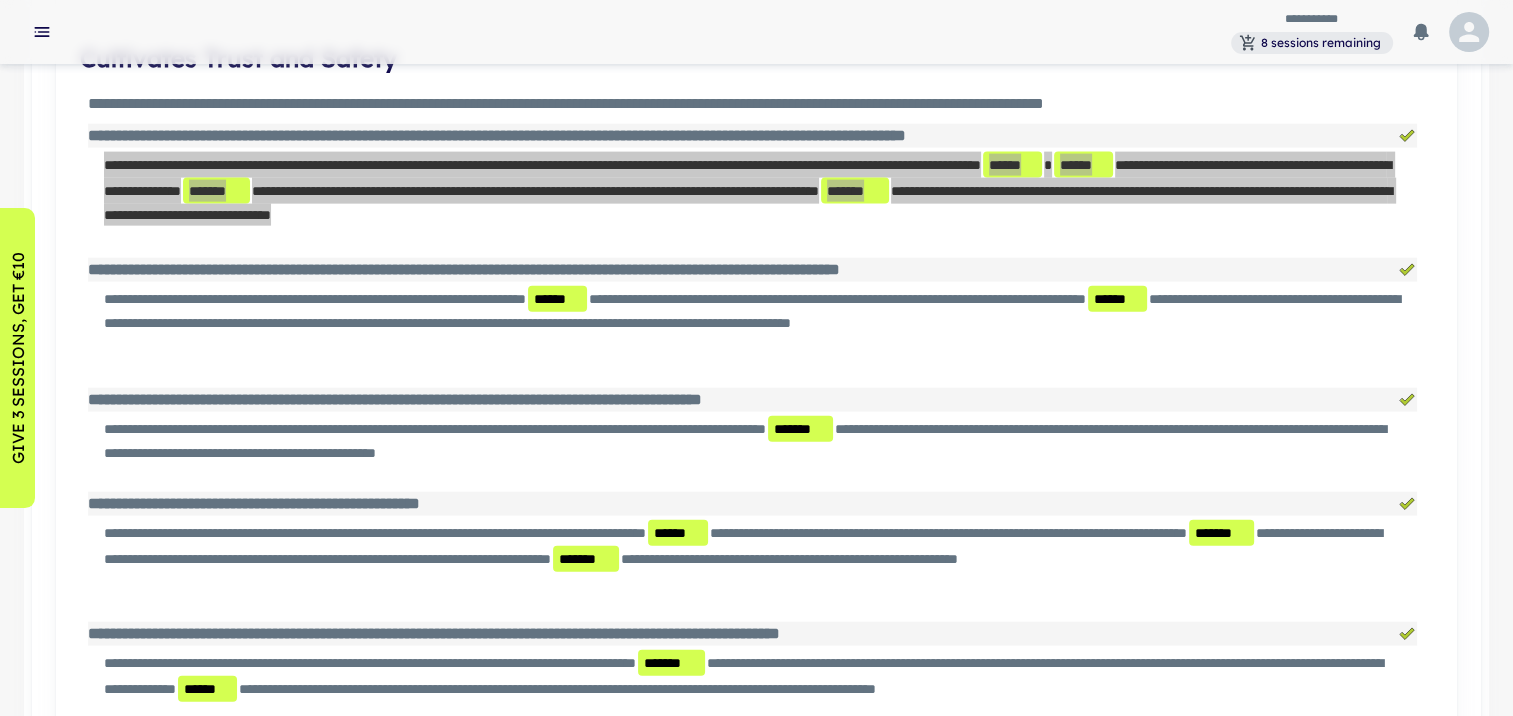 scroll, scrollTop: 4500, scrollLeft: 0, axis: vertical 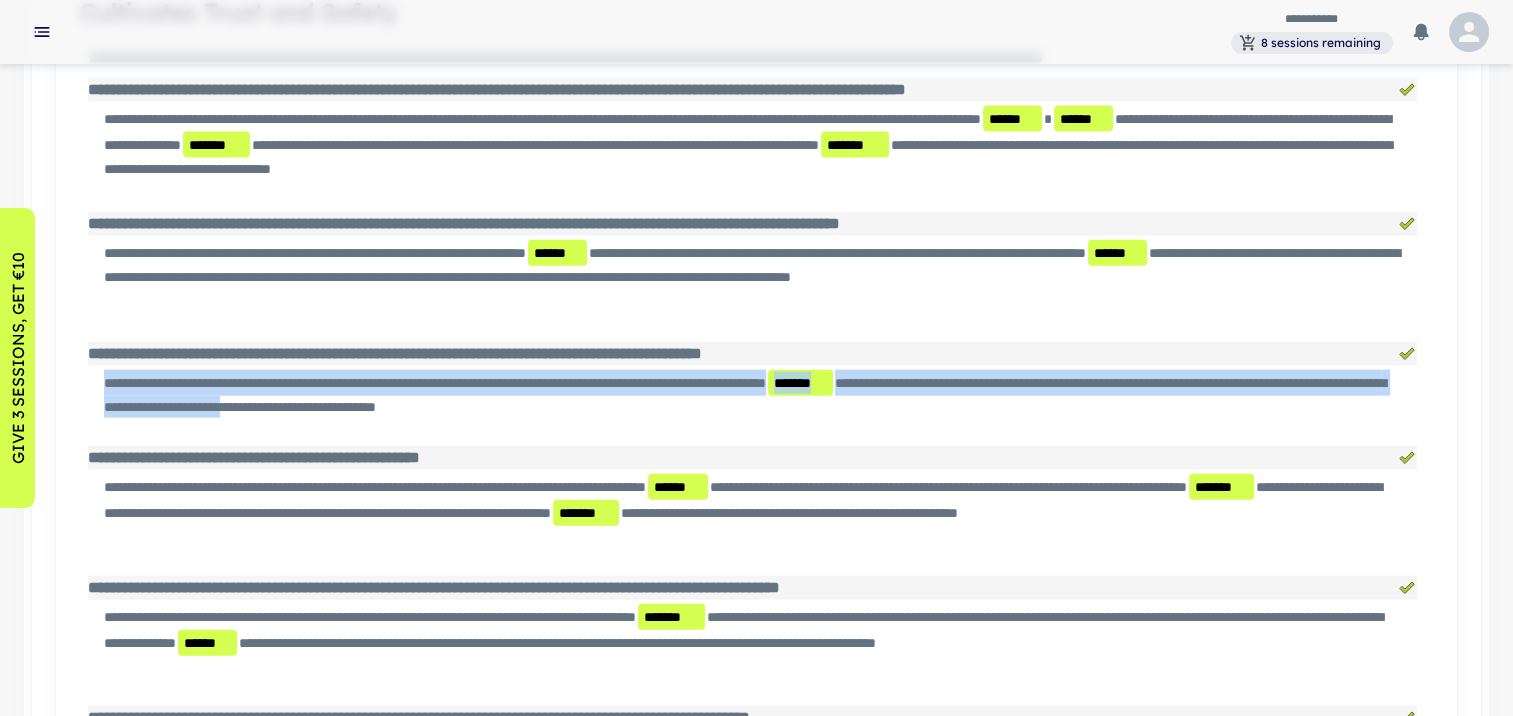 drag, startPoint x: 106, startPoint y: 381, endPoint x: 698, endPoint y: 406, distance: 592.52765 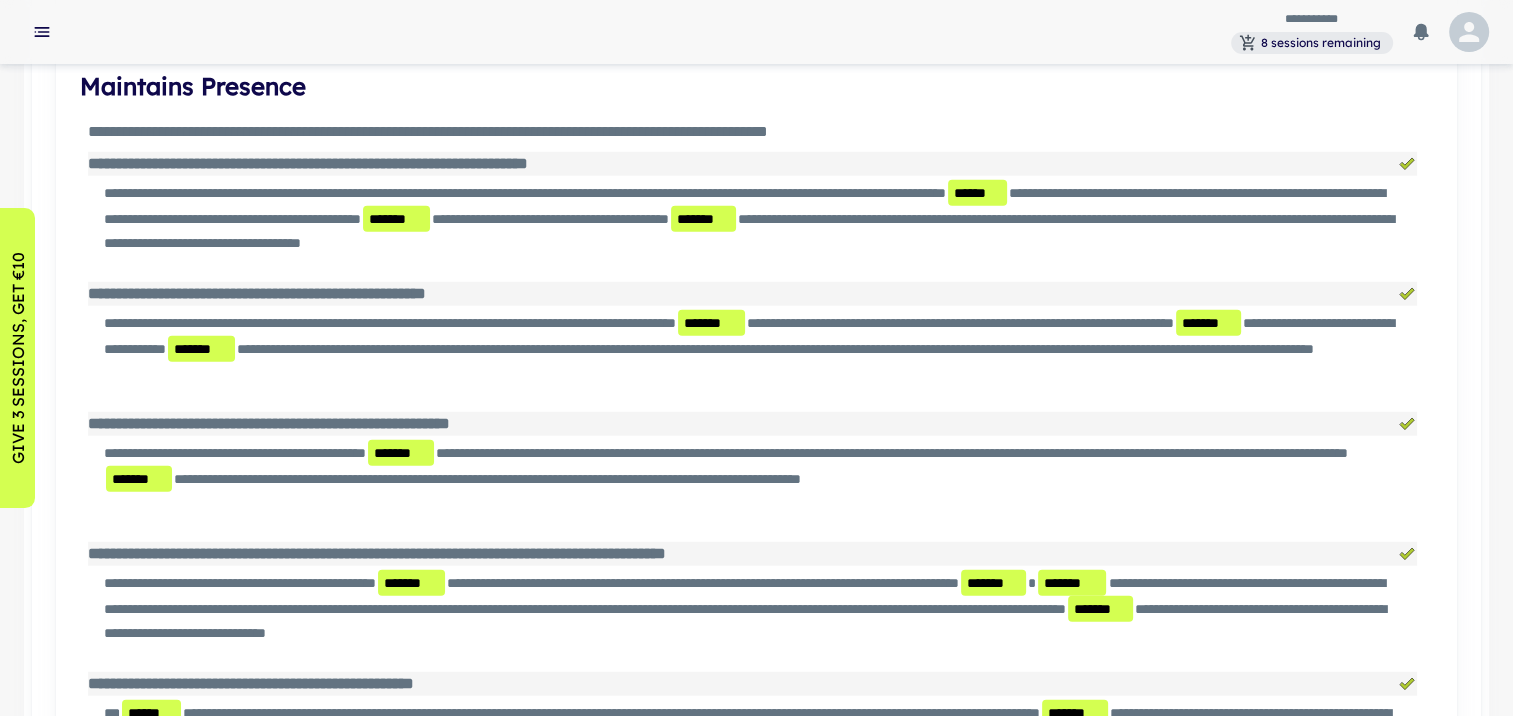 scroll, scrollTop: 5300, scrollLeft: 0, axis: vertical 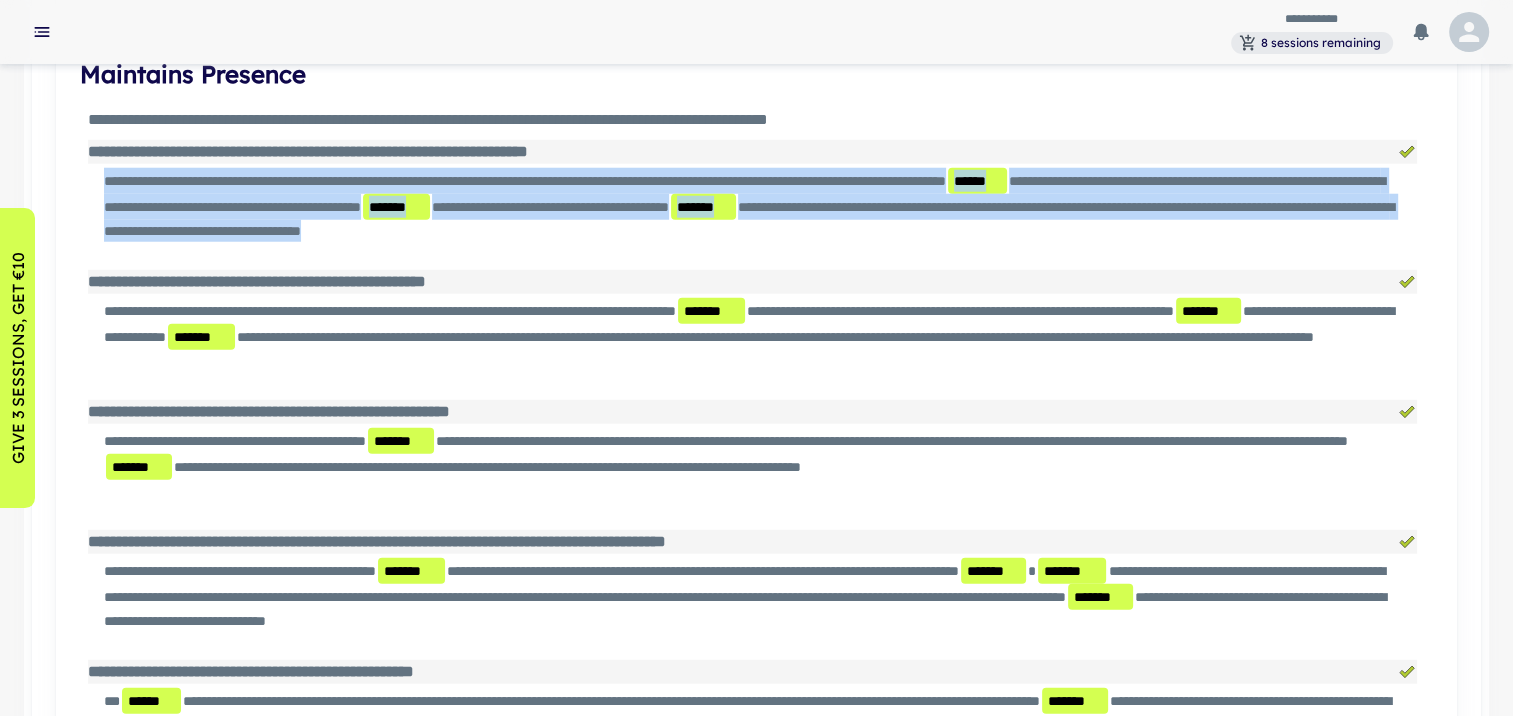 drag, startPoint x: 1275, startPoint y: 230, endPoint x: 90, endPoint y: 184, distance: 1185.8925 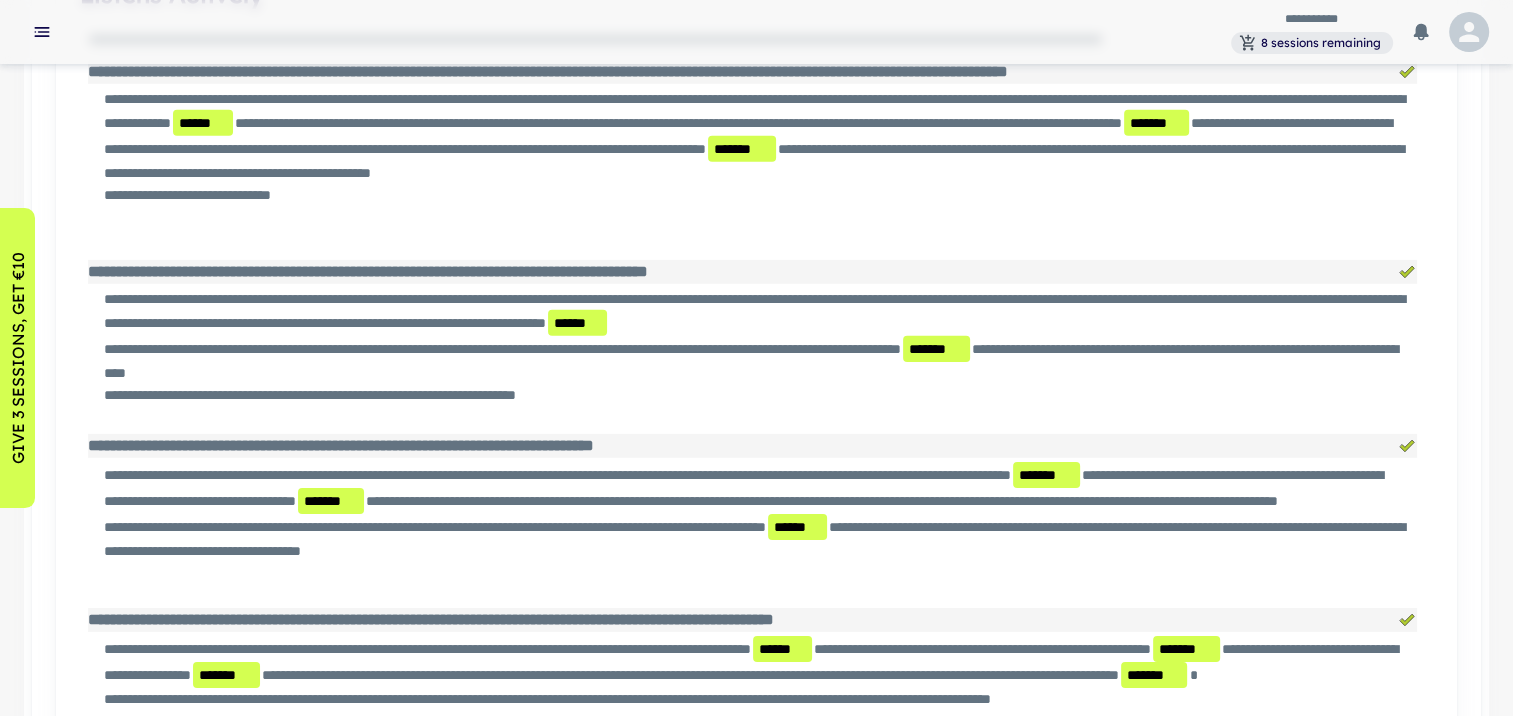 scroll, scrollTop: 6300, scrollLeft: 0, axis: vertical 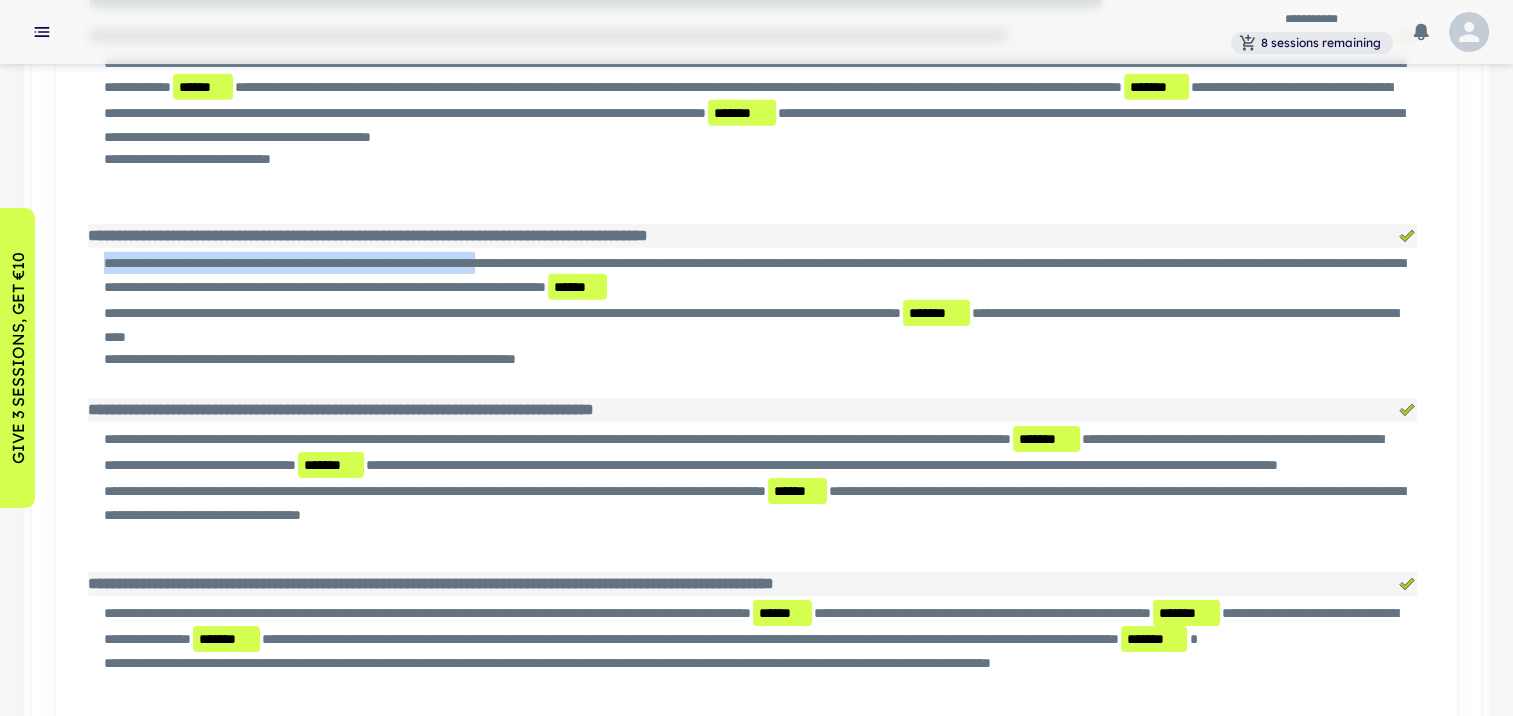 drag, startPoint x: 107, startPoint y: 257, endPoint x: 617, endPoint y: 255, distance: 510.00394 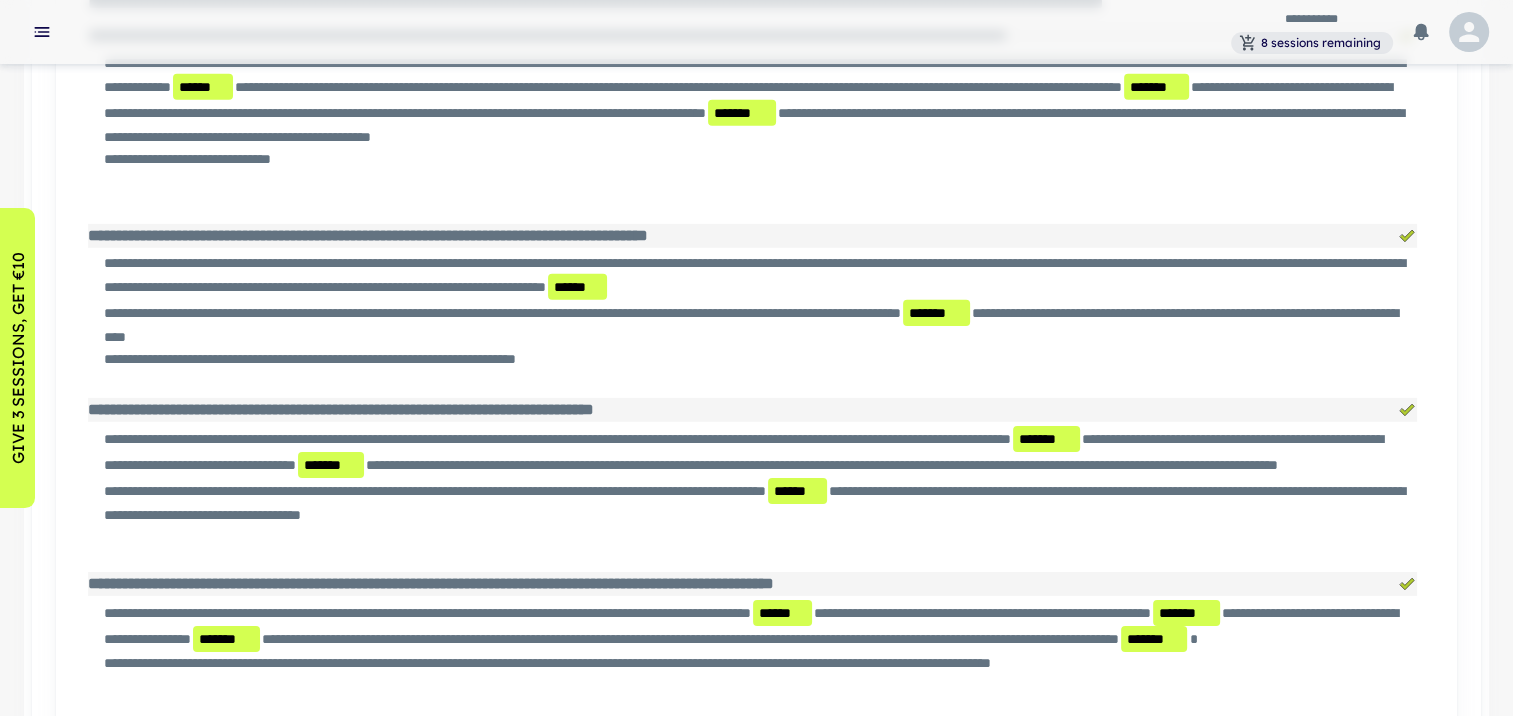 click on "**********" at bounding box center [752, 485] 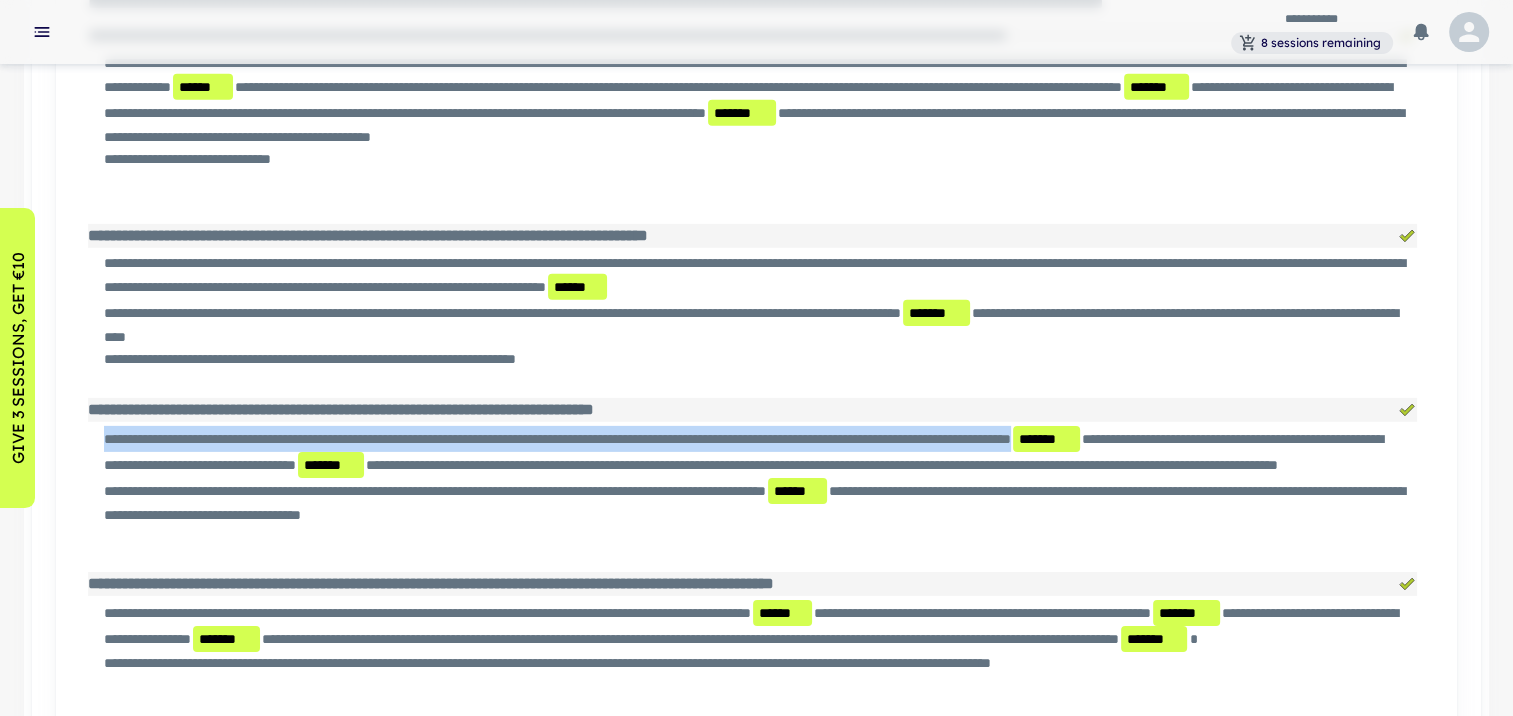 drag, startPoint x: 104, startPoint y: 433, endPoint x: 1365, endPoint y: 424, distance: 1261.0321 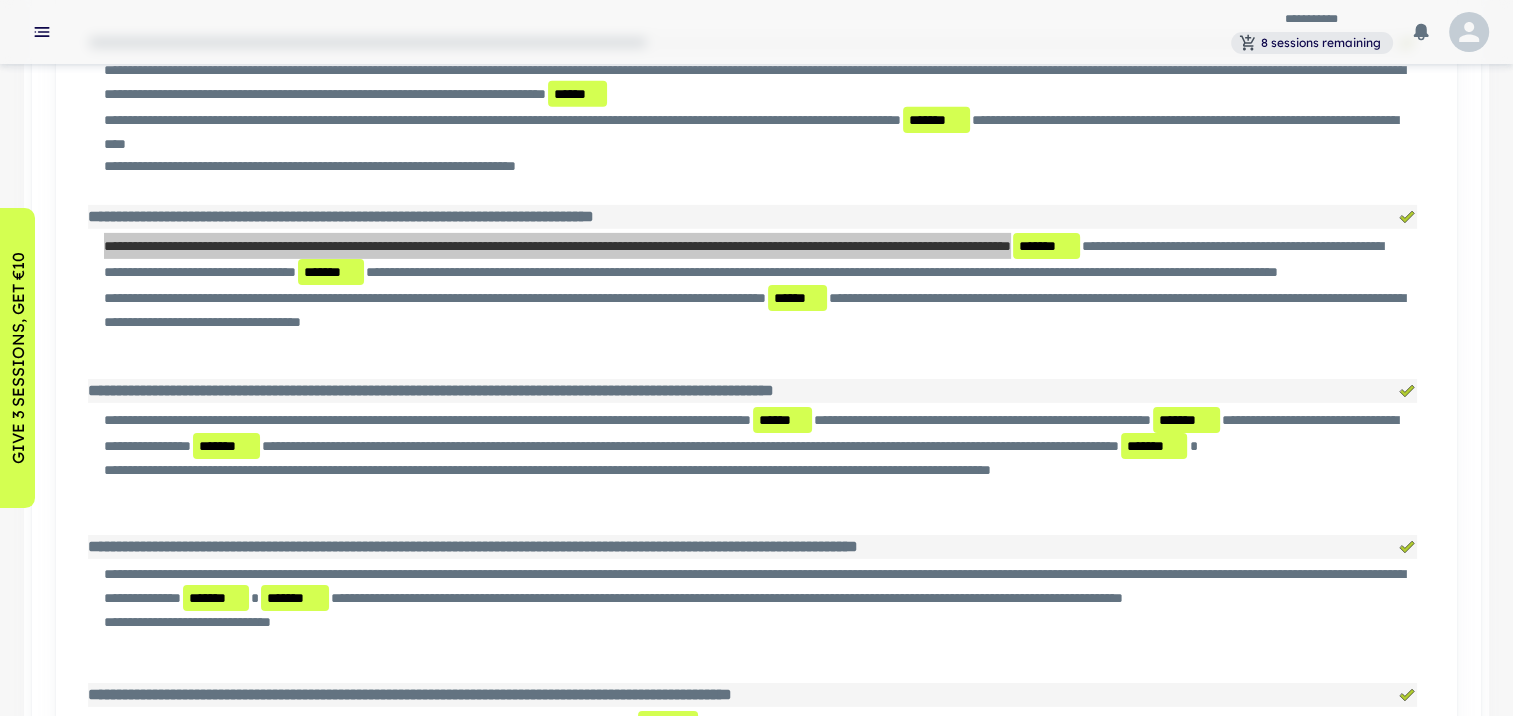 scroll, scrollTop: 6500, scrollLeft: 0, axis: vertical 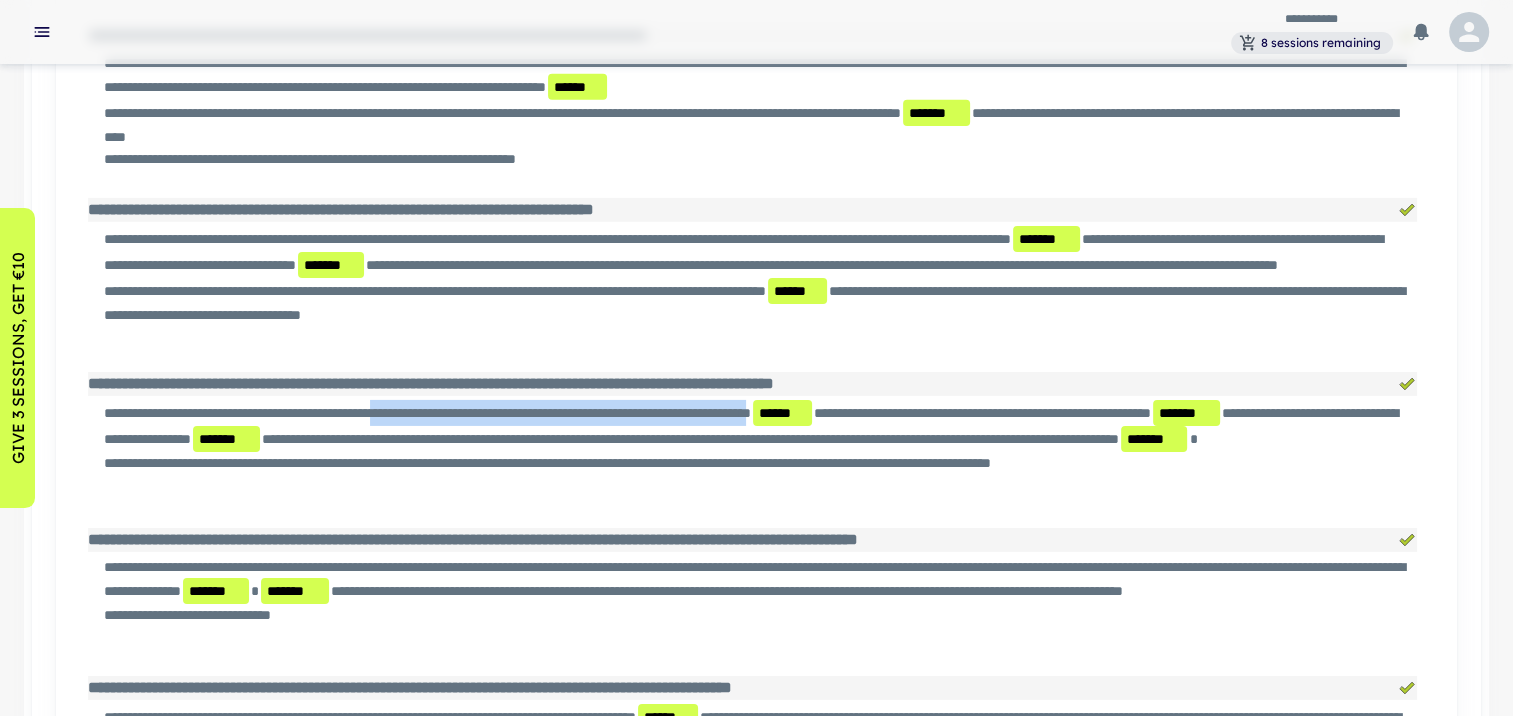 drag, startPoint x: 467, startPoint y: 410, endPoint x: 972, endPoint y: 408, distance: 505.00397 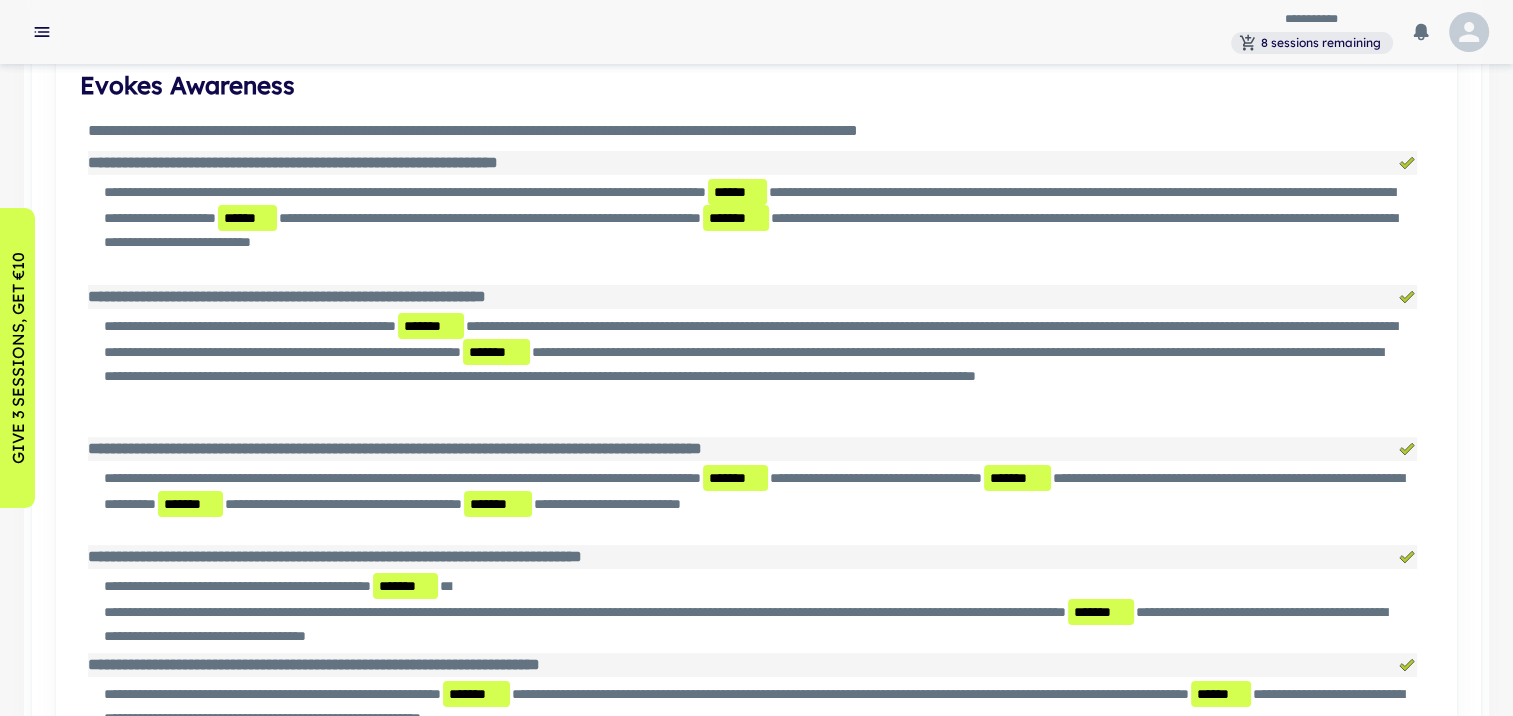 scroll, scrollTop: 7300, scrollLeft: 0, axis: vertical 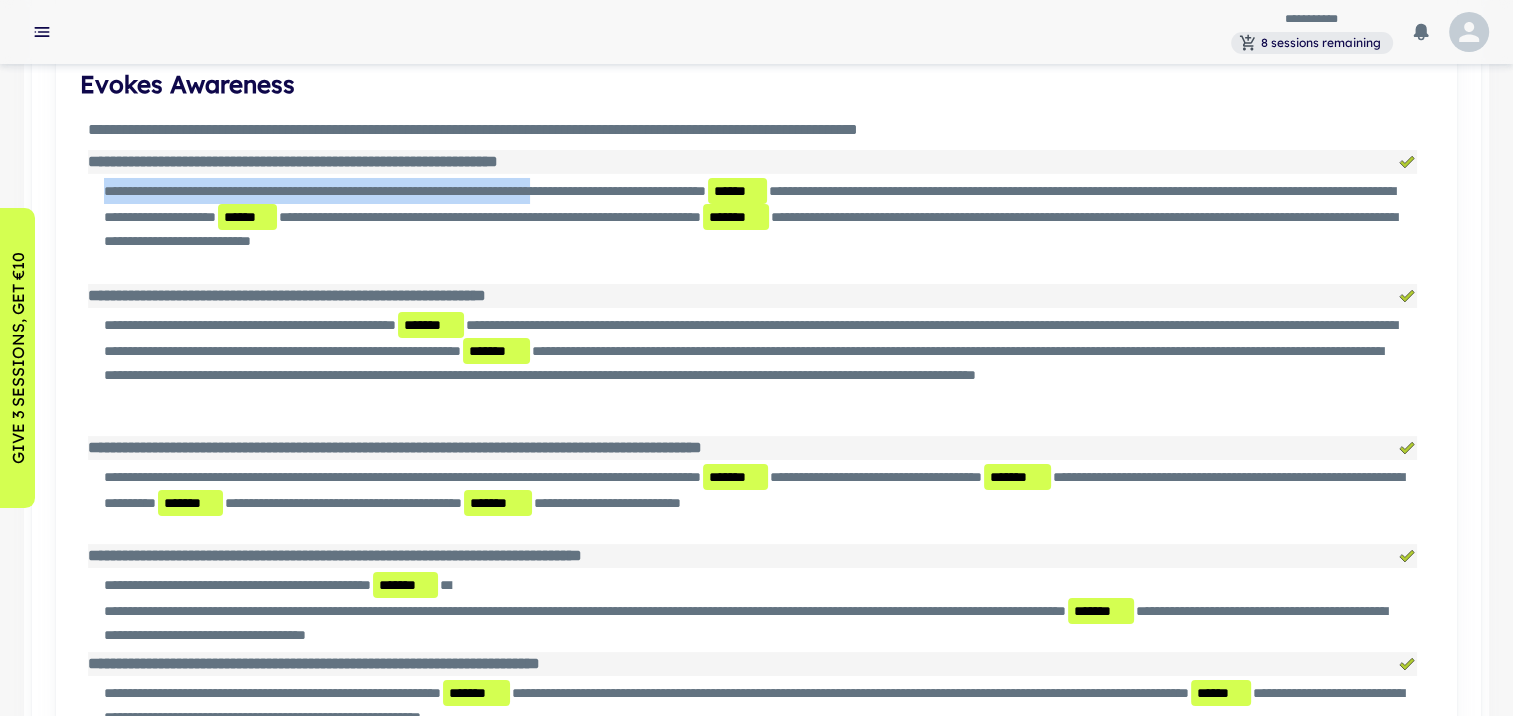 drag, startPoint x: 107, startPoint y: 189, endPoint x: 672, endPoint y: 172, distance: 565.2557 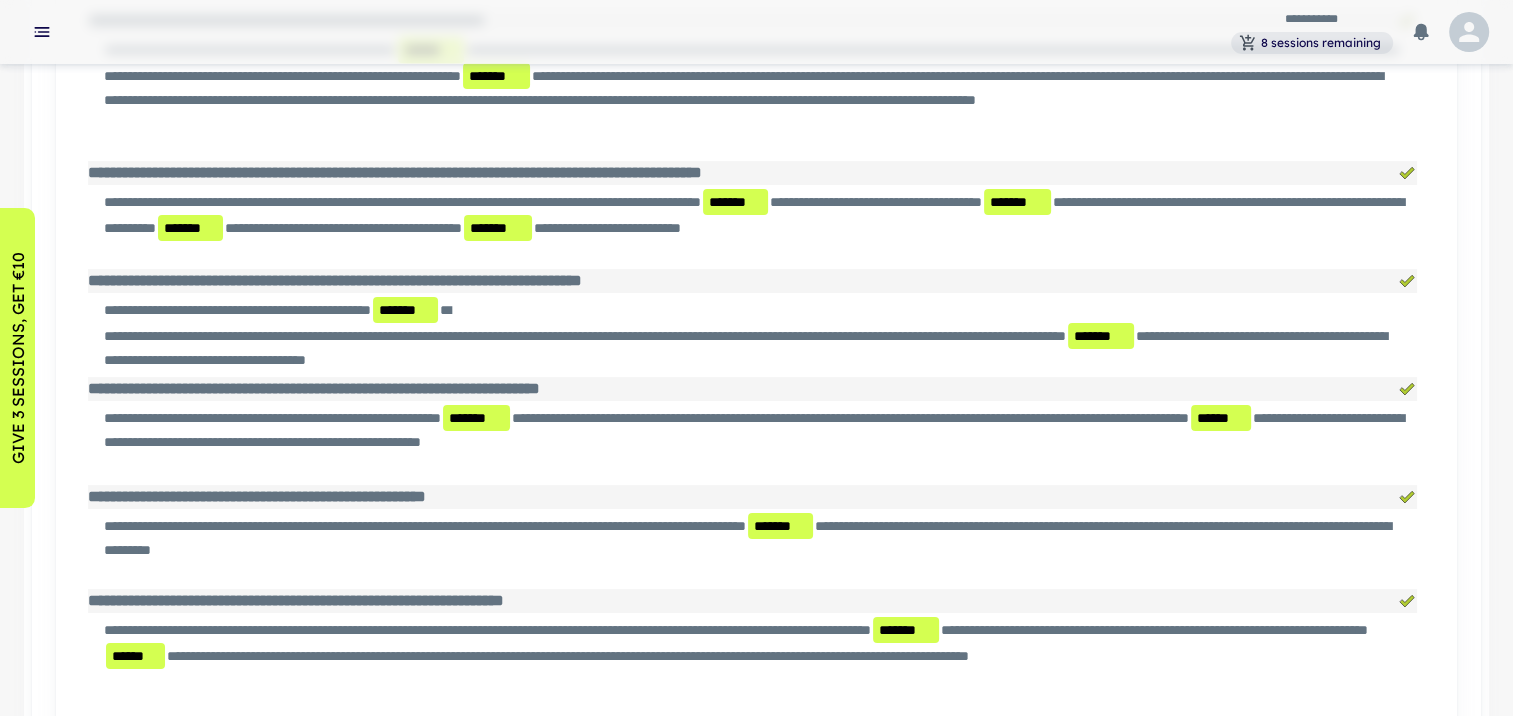 scroll, scrollTop: 7600, scrollLeft: 0, axis: vertical 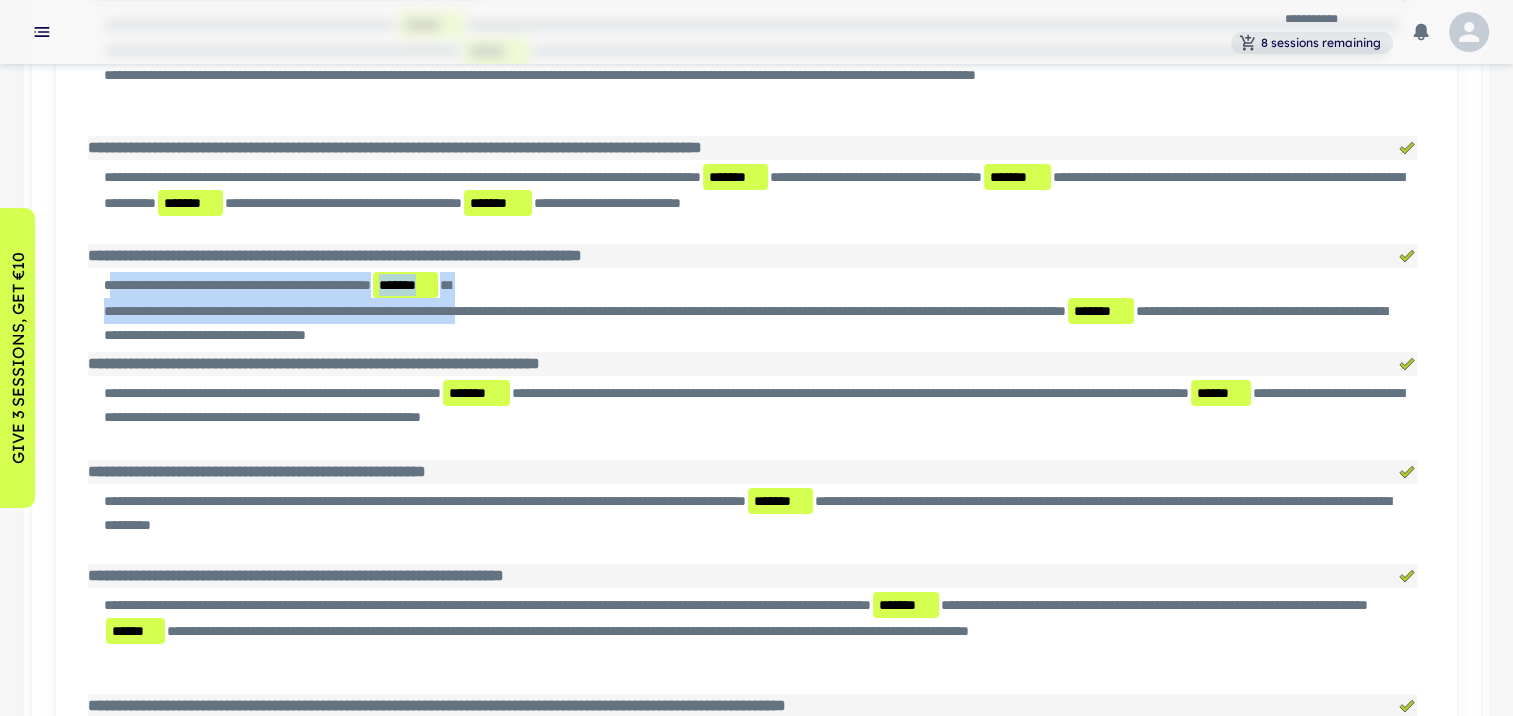 drag, startPoint x: 112, startPoint y: 284, endPoint x: 992, endPoint y: 286, distance: 880.00226 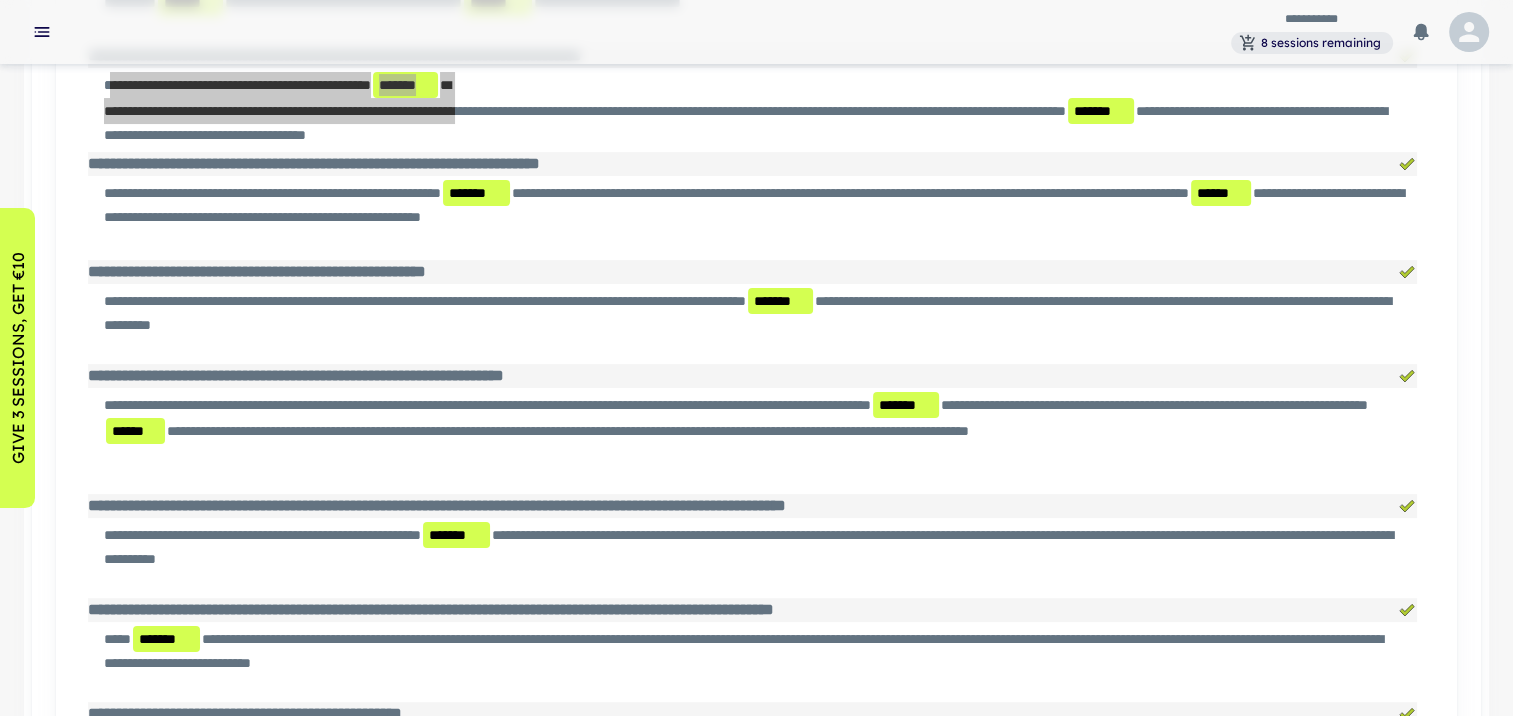 scroll, scrollTop: 7900, scrollLeft: 0, axis: vertical 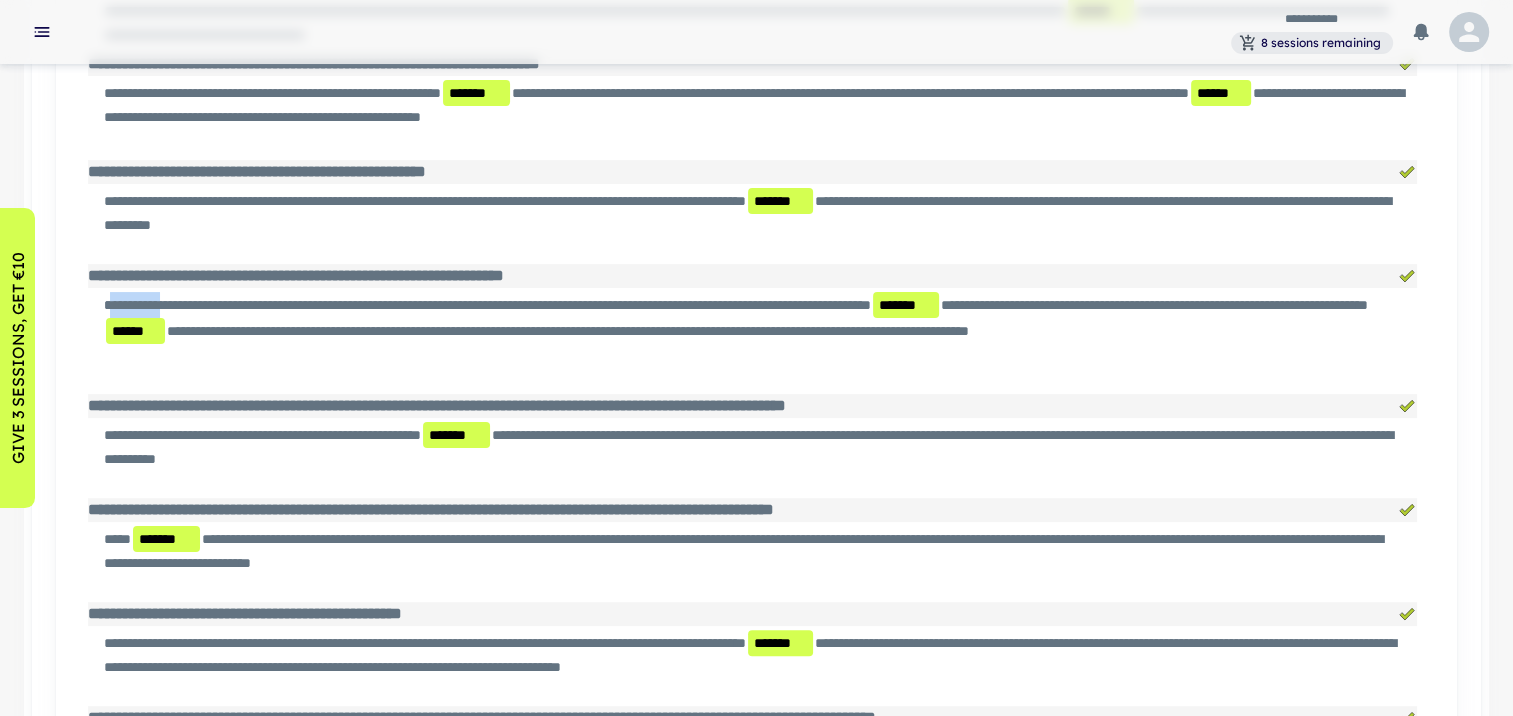drag, startPoint x: 108, startPoint y: 300, endPoint x: 184, endPoint y: 304, distance: 76.105194 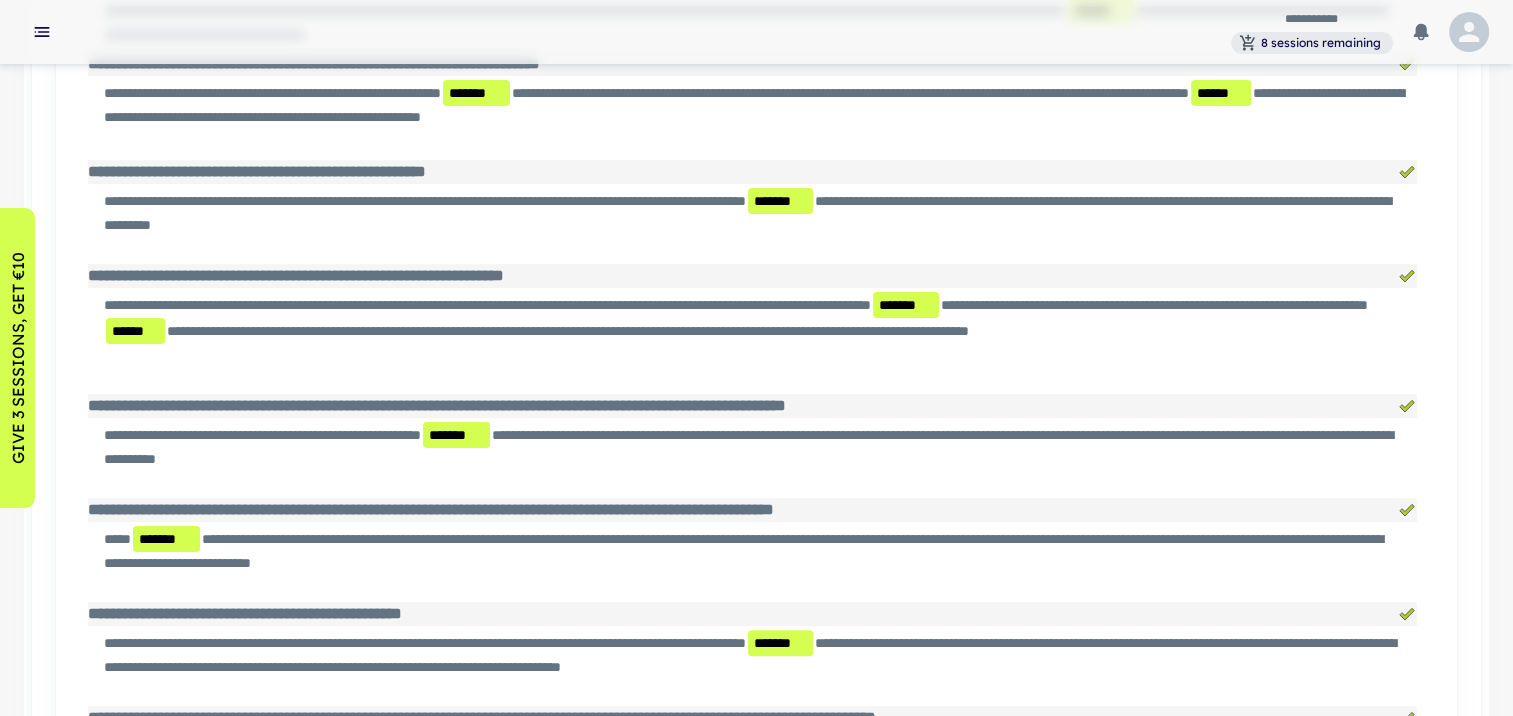 click on "**********" at bounding box center [752, 329] 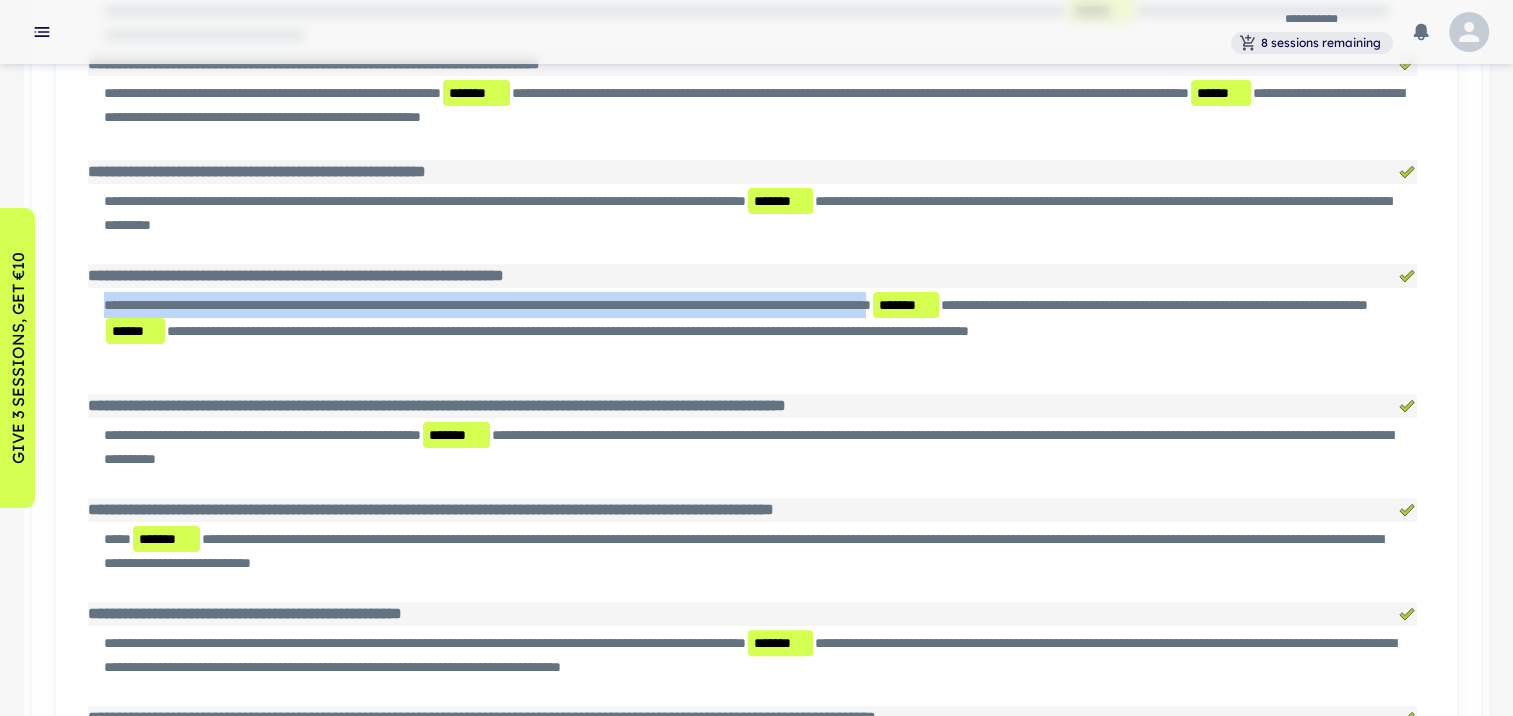 drag, startPoint x: 103, startPoint y: 303, endPoint x: 1156, endPoint y: 309, distance: 1053.0171 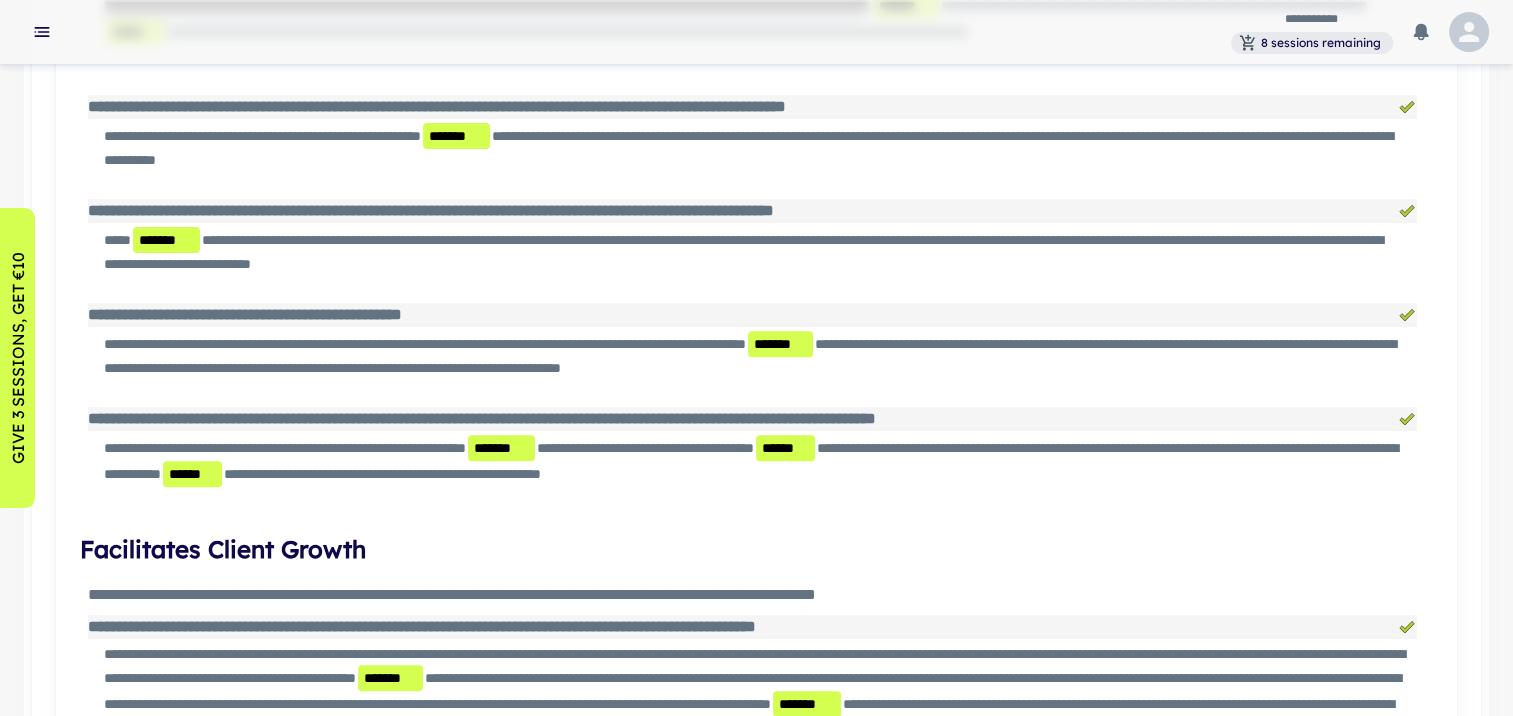 scroll, scrollTop: 8200, scrollLeft: 0, axis: vertical 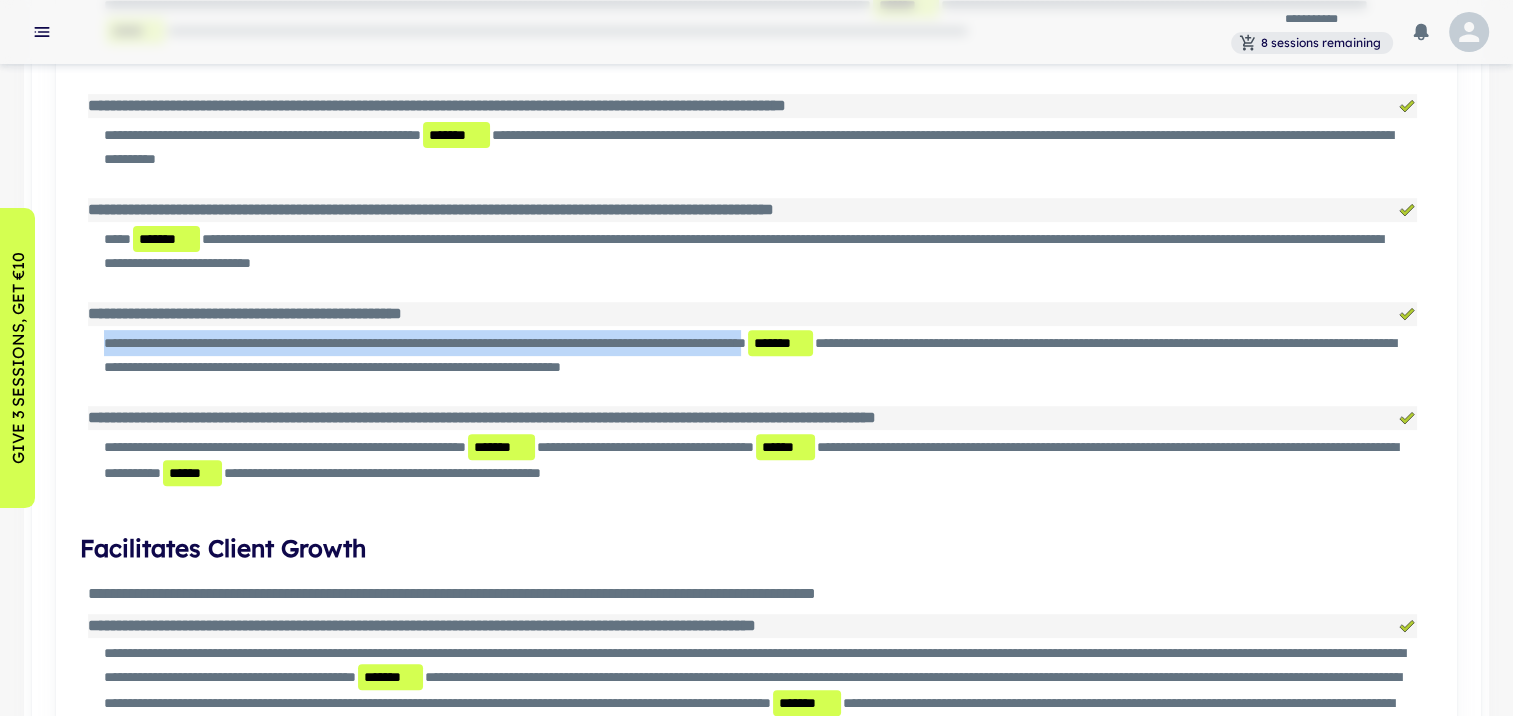 drag, startPoint x: 108, startPoint y: 339, endPoint x: 997, endPoint y: 340, distance: 889.00055 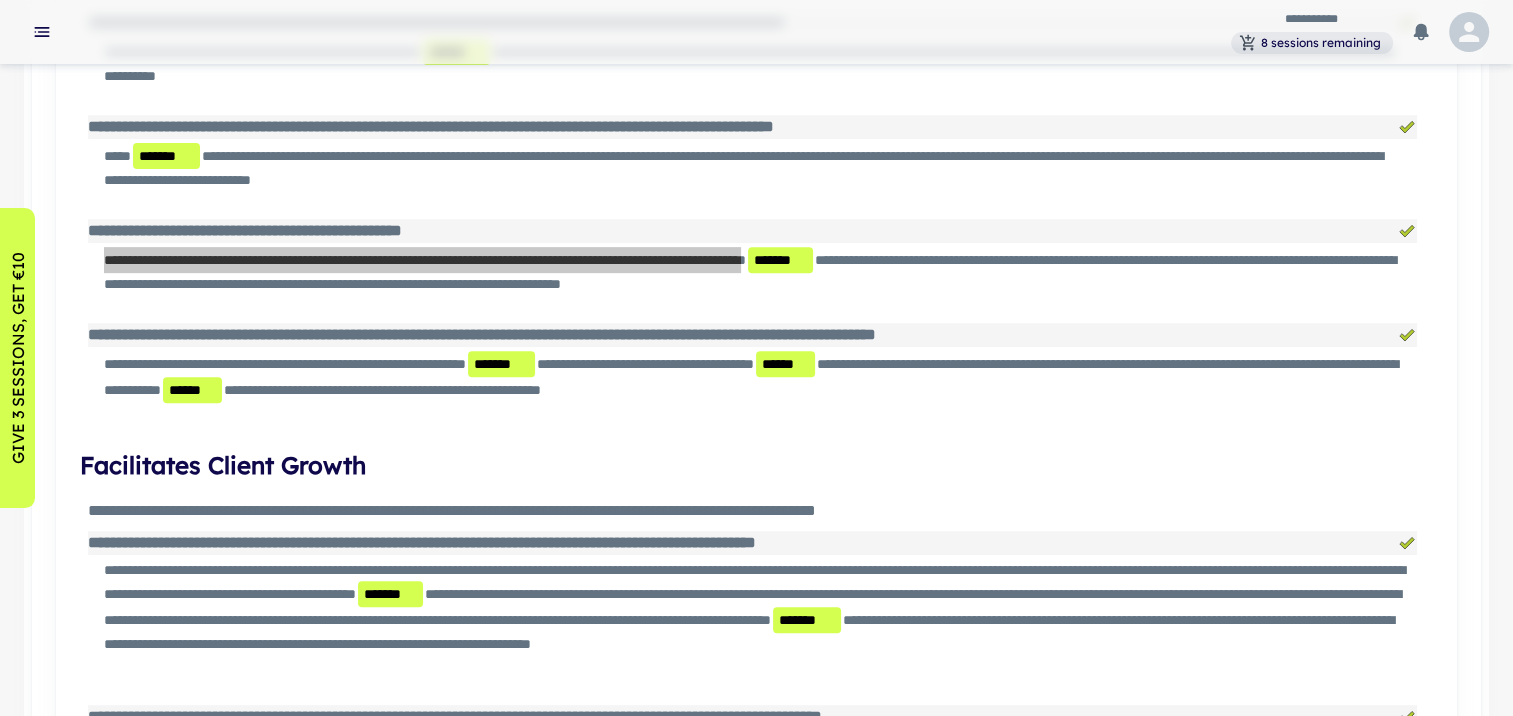 scroll, scrollTop: 8500, scrollLeft: 0, axis: vertical 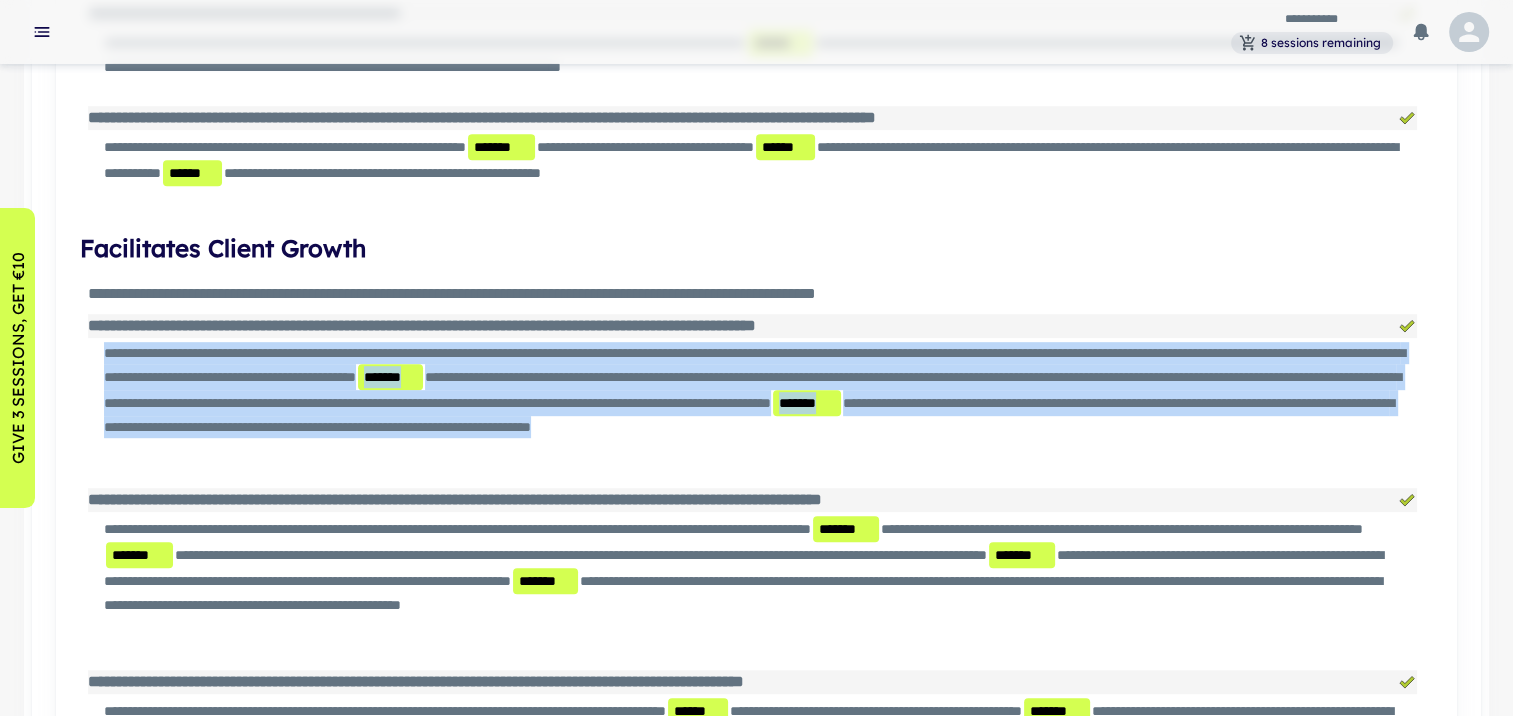 drag, startPoint x: 106, startPoint y: 352, endPoint x: 836, endPoint y: 456, distance: 737.37103 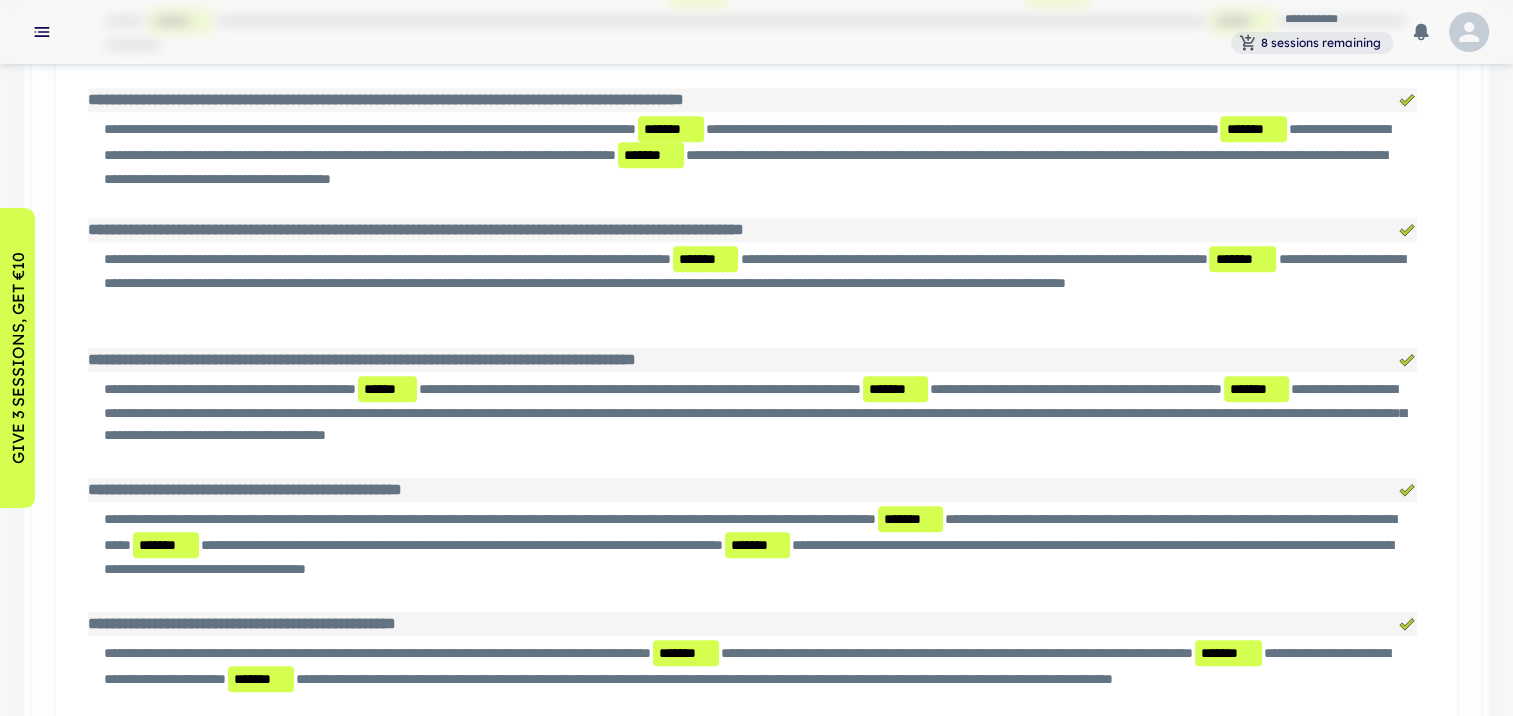 scroll, scrollTop: 9084, scrollLeft: 0, axis: vertical 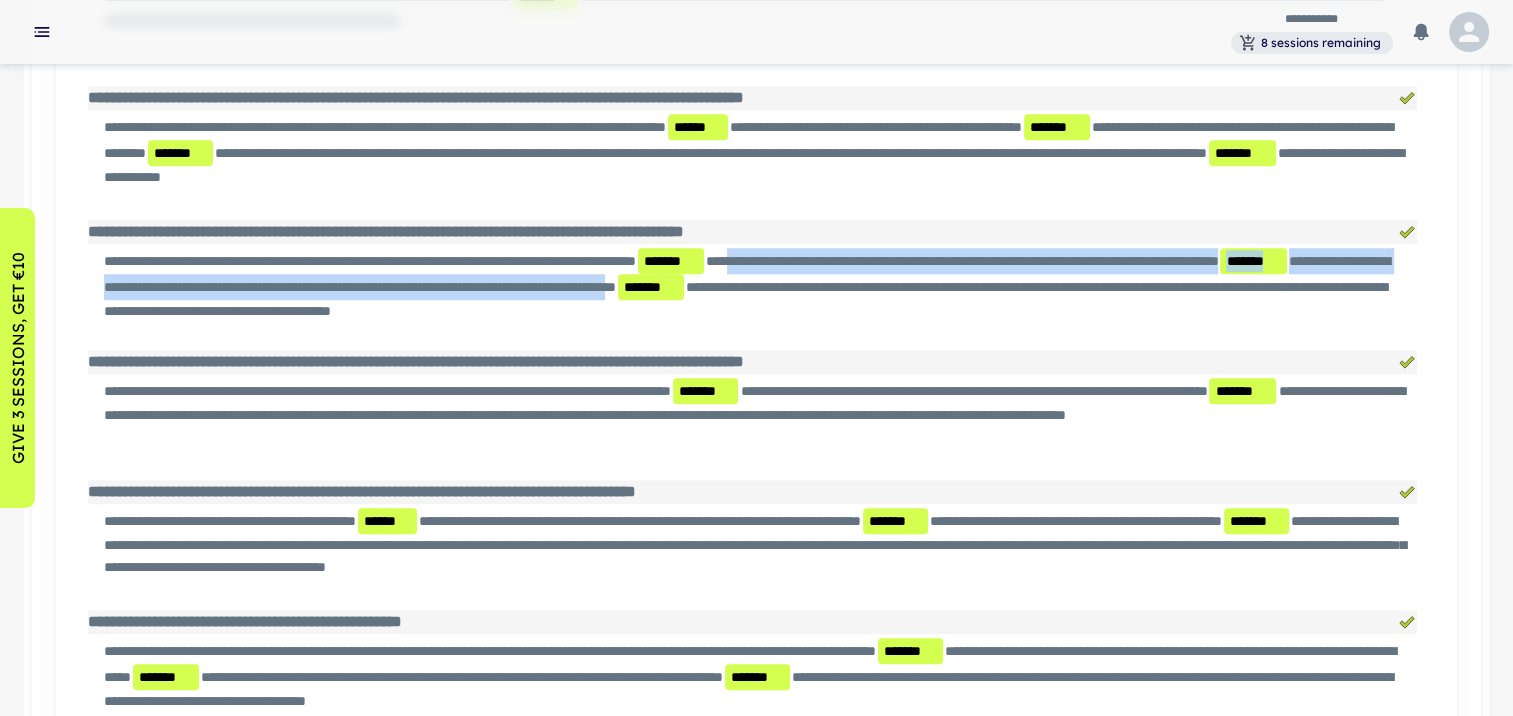 drag, startPoint x: 915, startPoint y: 252, endPoint x: 1175, endPoint y: 280, distance: 261.50336 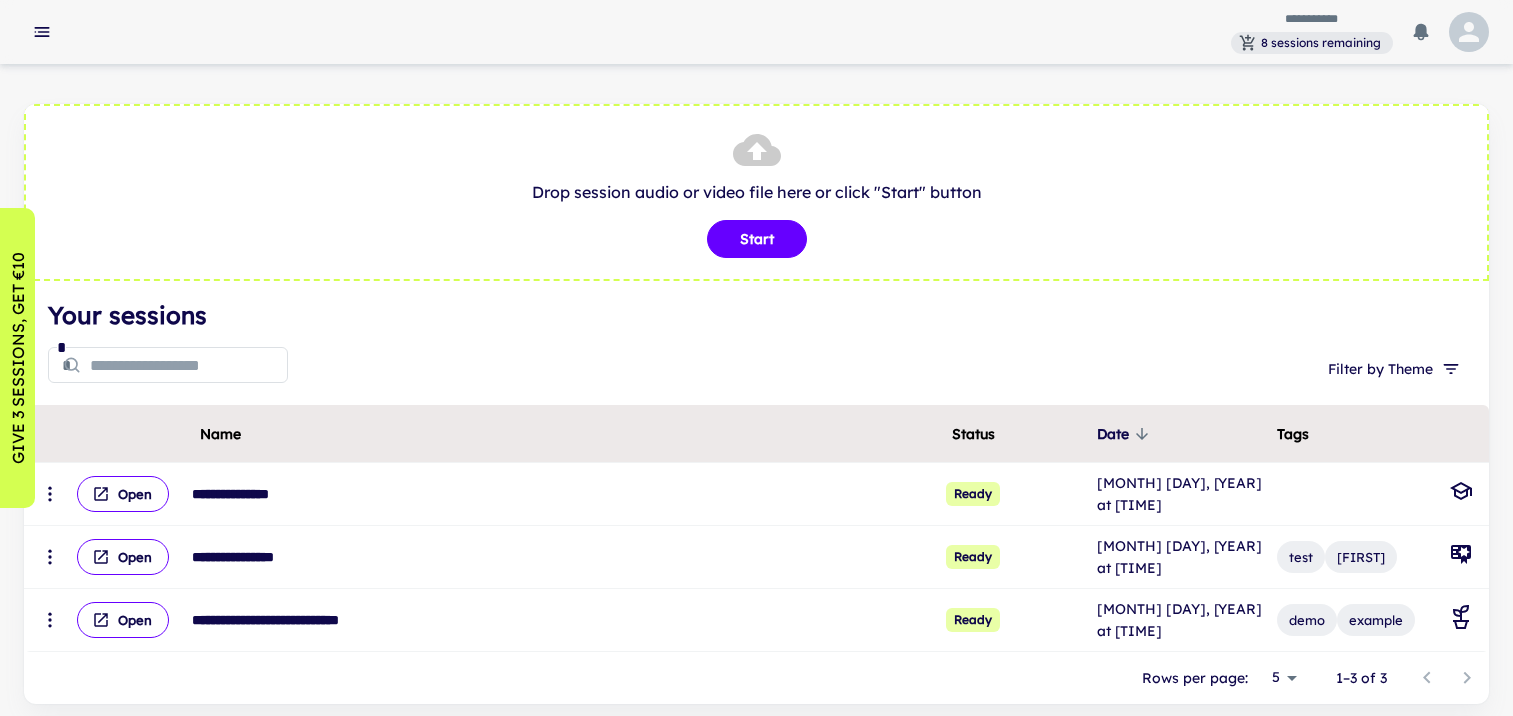 scroll, scrollTop: 0, scrollLeft: 0, axis: both 